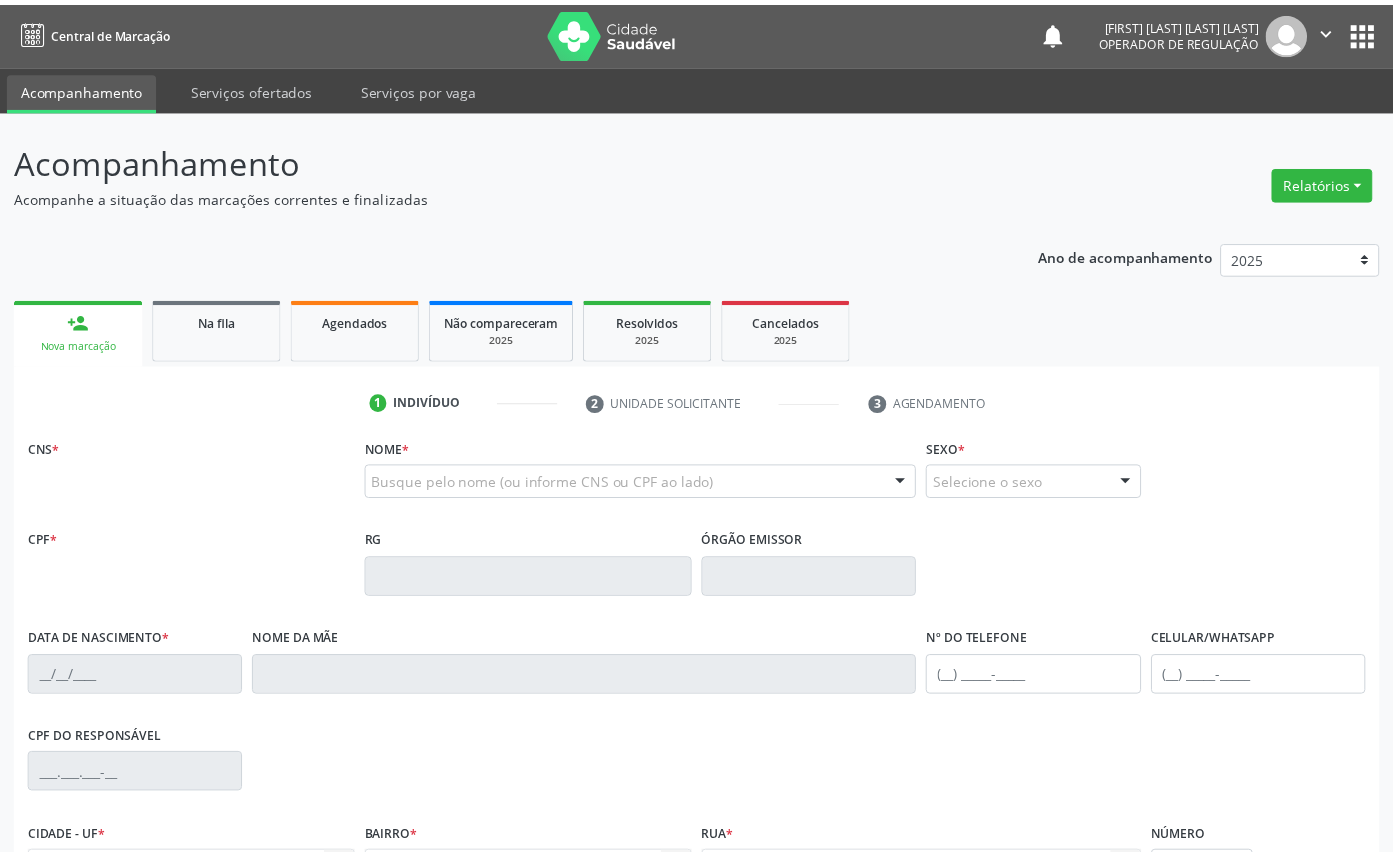 scroll, scrollTop: 0, scrollLeft: 0, axis: both 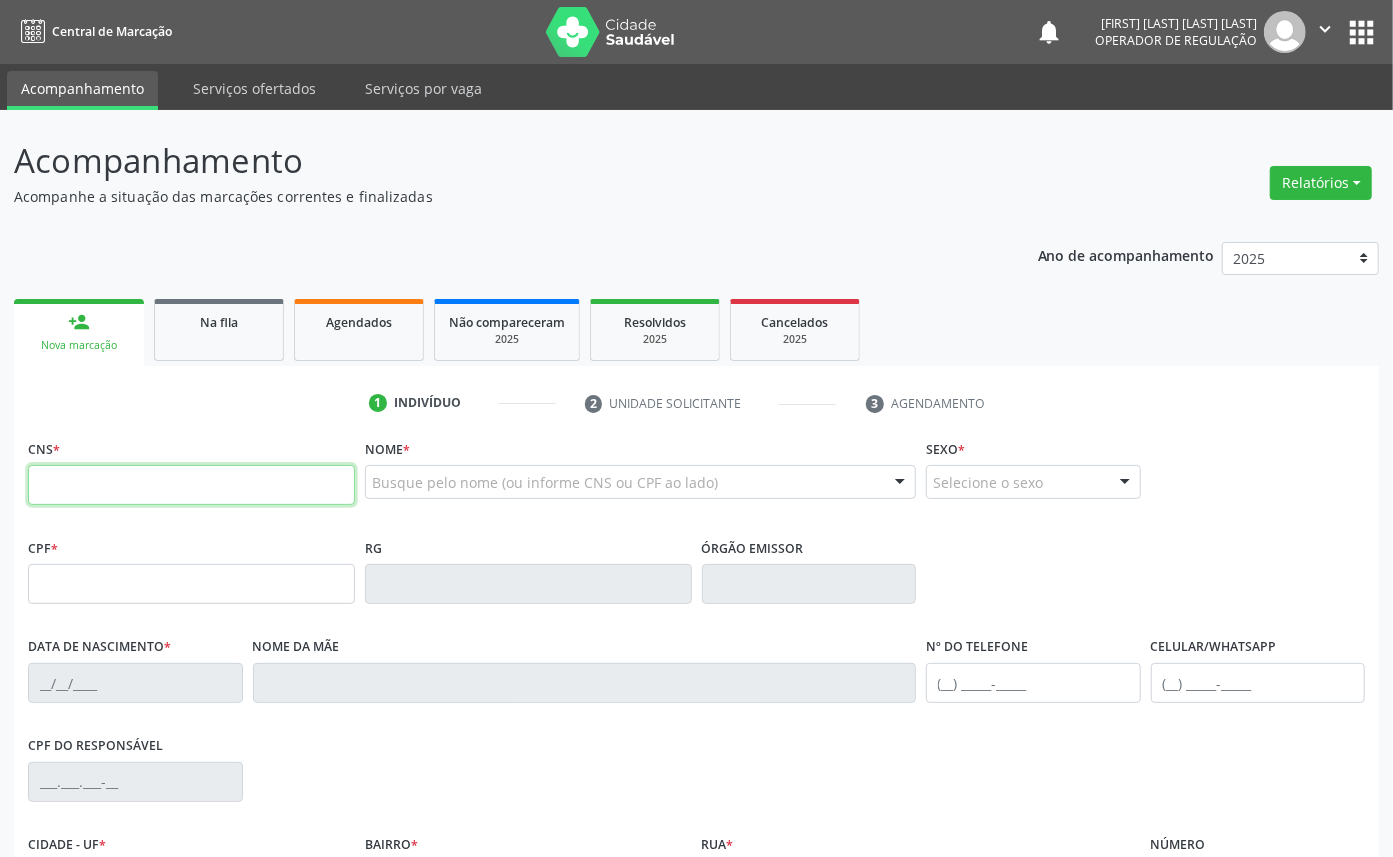click at bounding box center (191, 485) 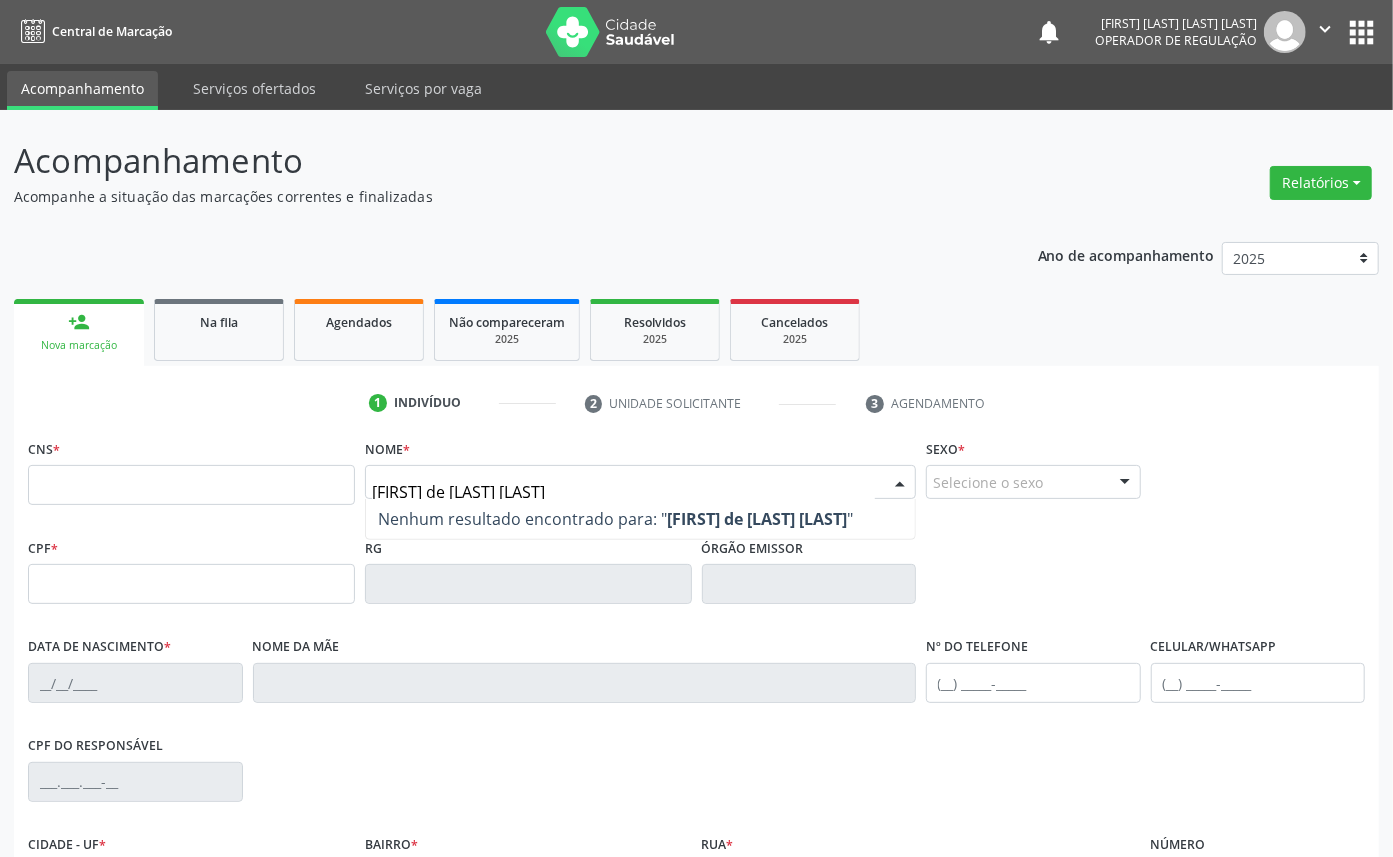 type on "[FIRST] de [LAST] [LAST]" 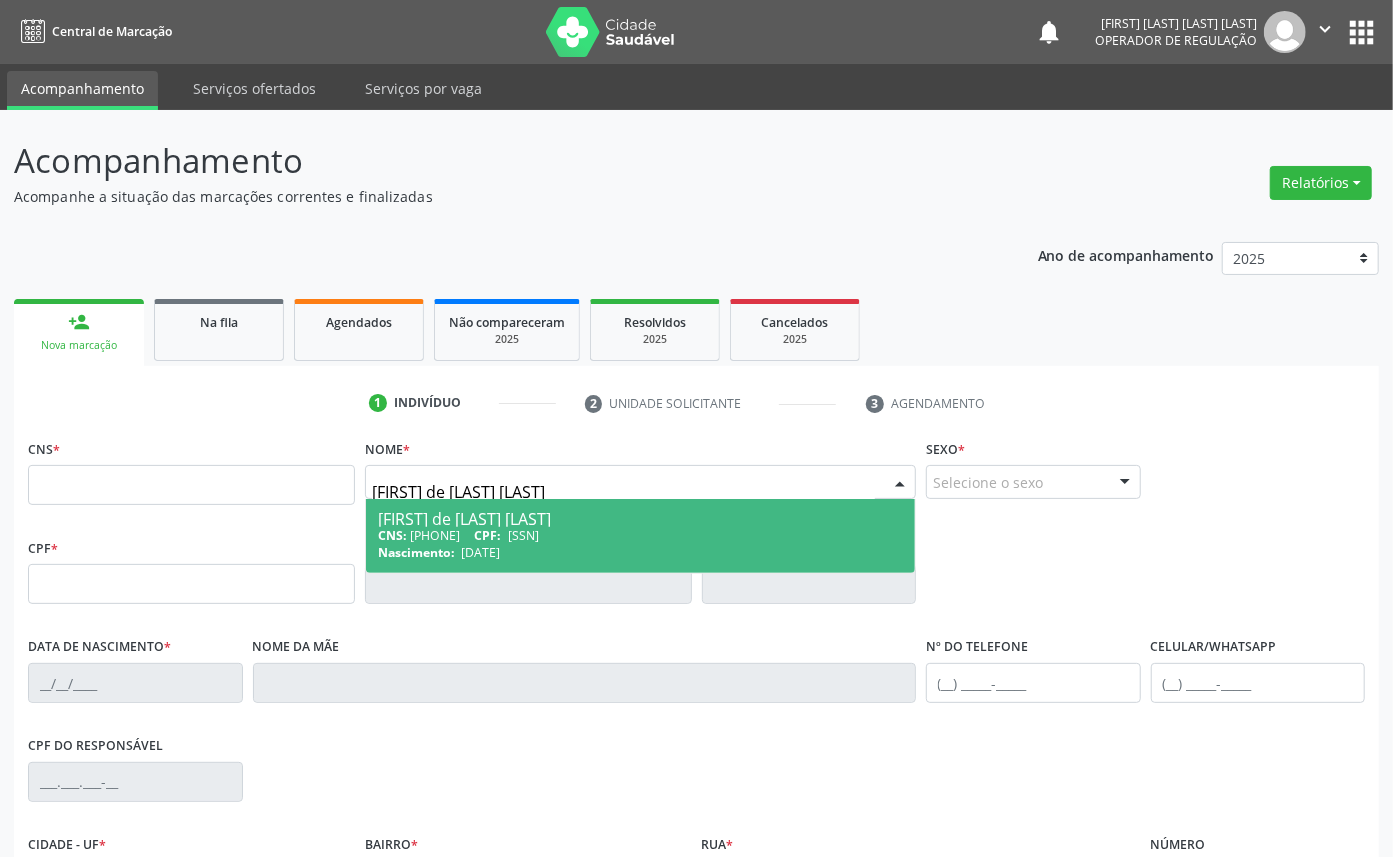click on "CNS:
[PHONE]
CPF:
[SSN]" at bounding box center [640, 535] 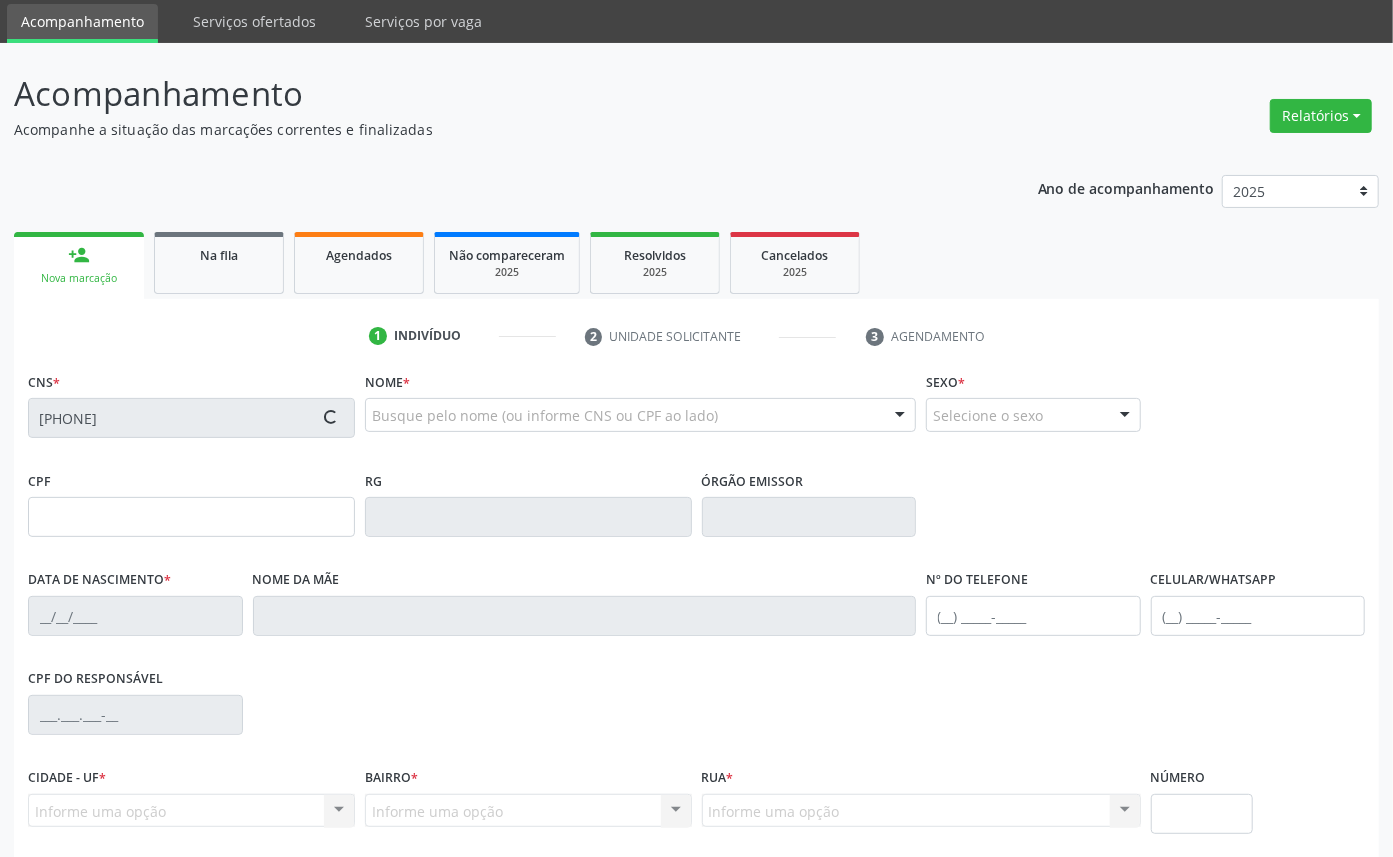 type on "[DATE]" 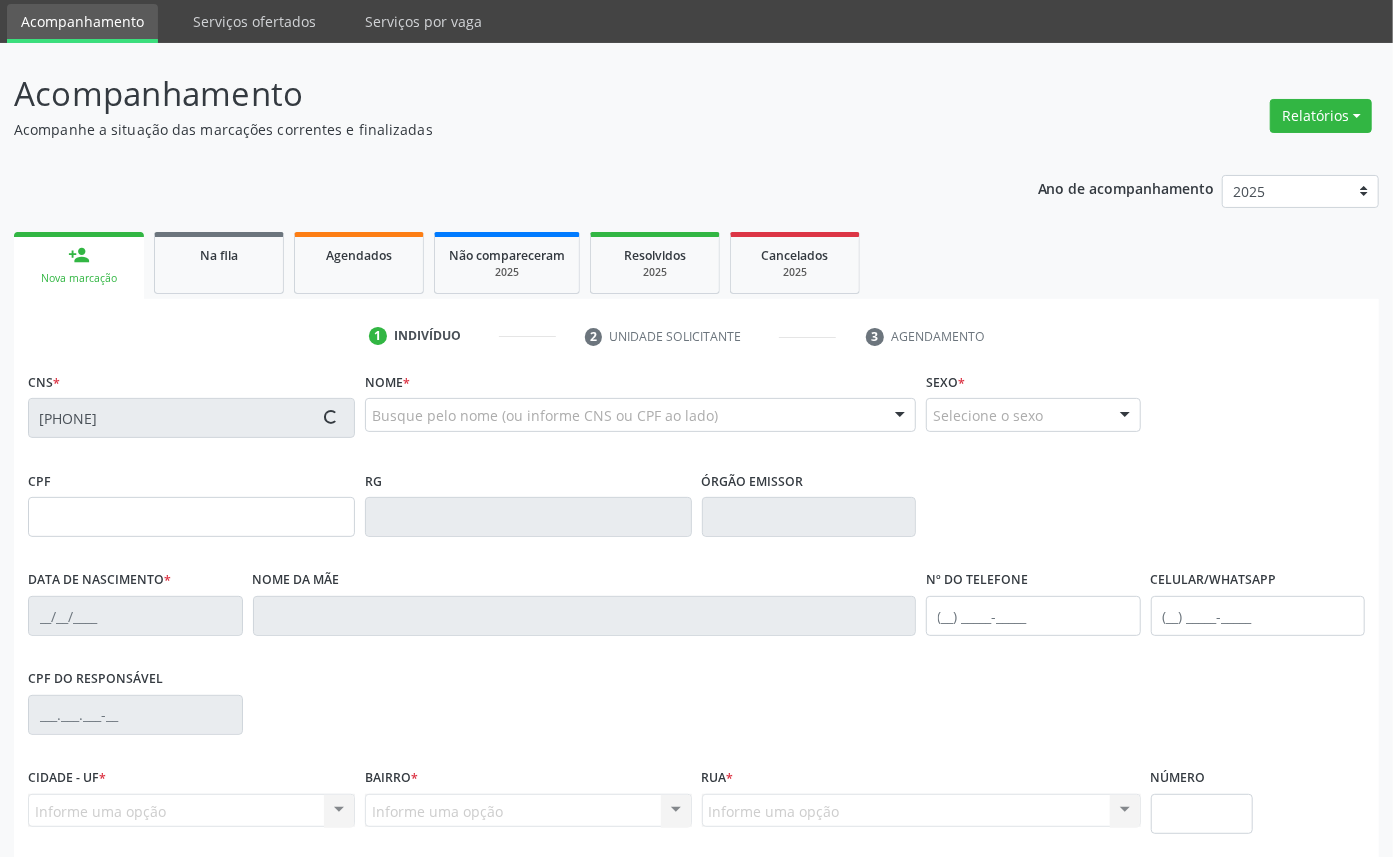 type on "[FIRST] [LAST] de [LAST] [LAST]" 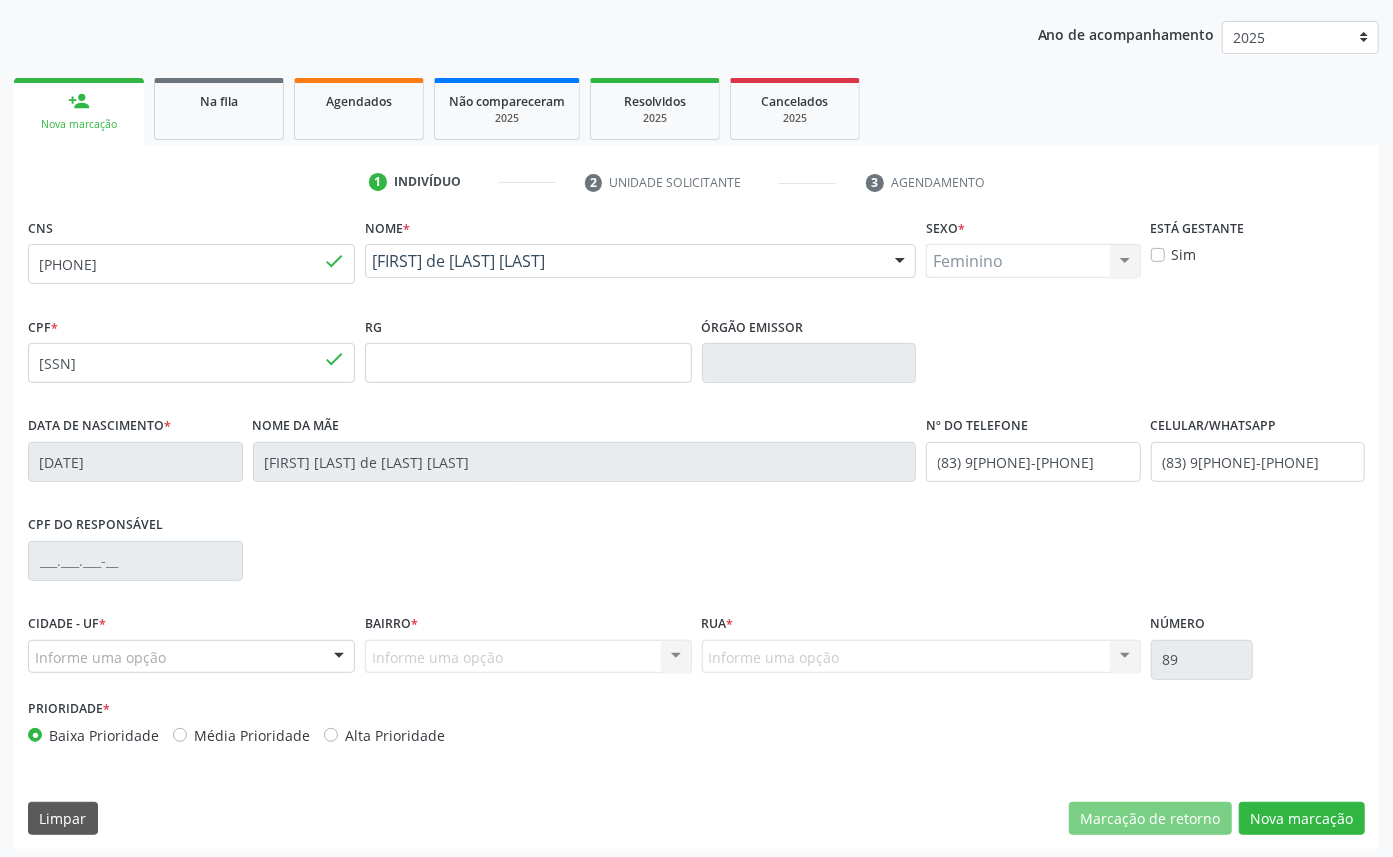 scroll, scrollTop: 225, scrollLeft: 0, axis: vertical 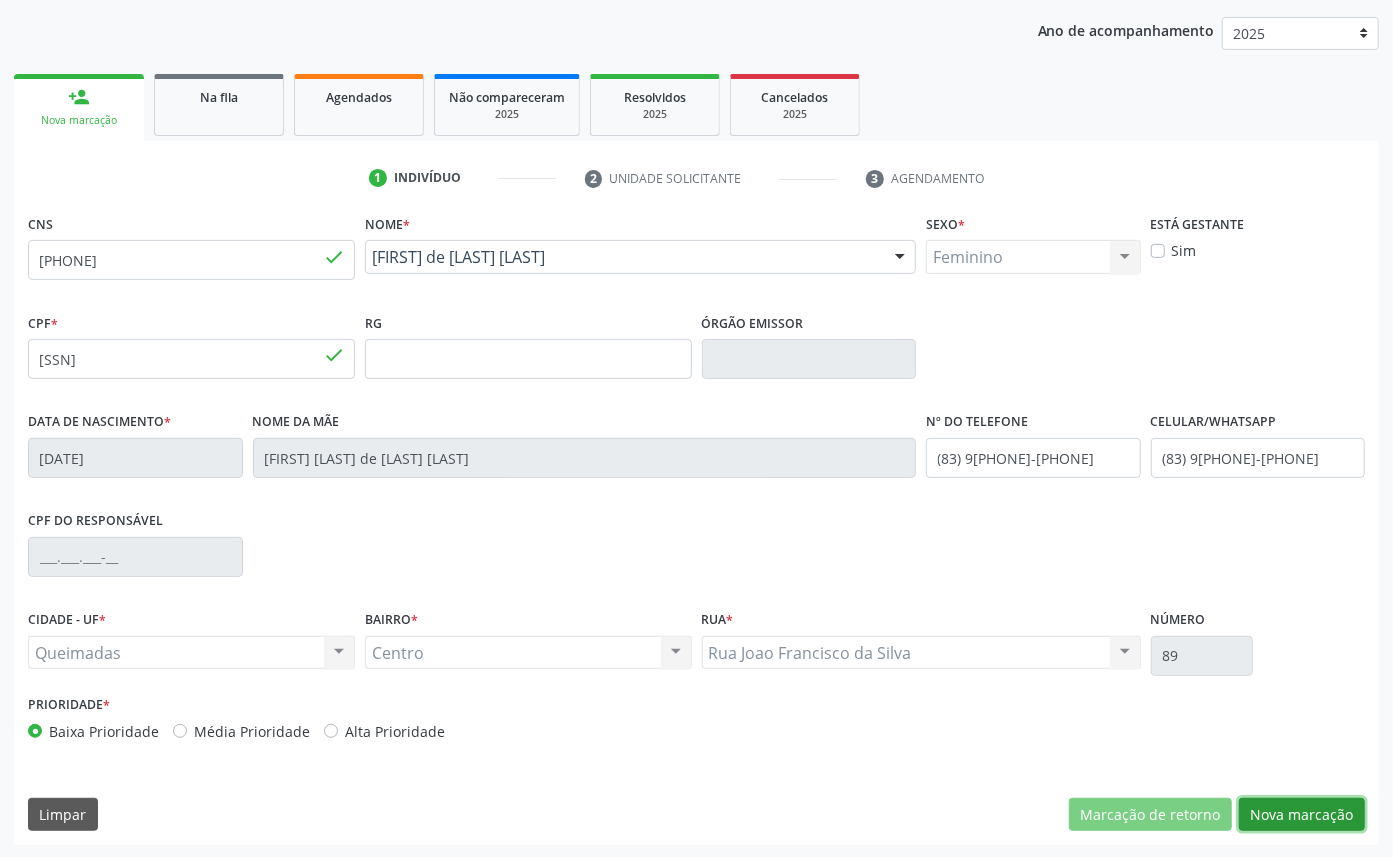 click on "Nova marcação" at bounding box center (1302, 815) 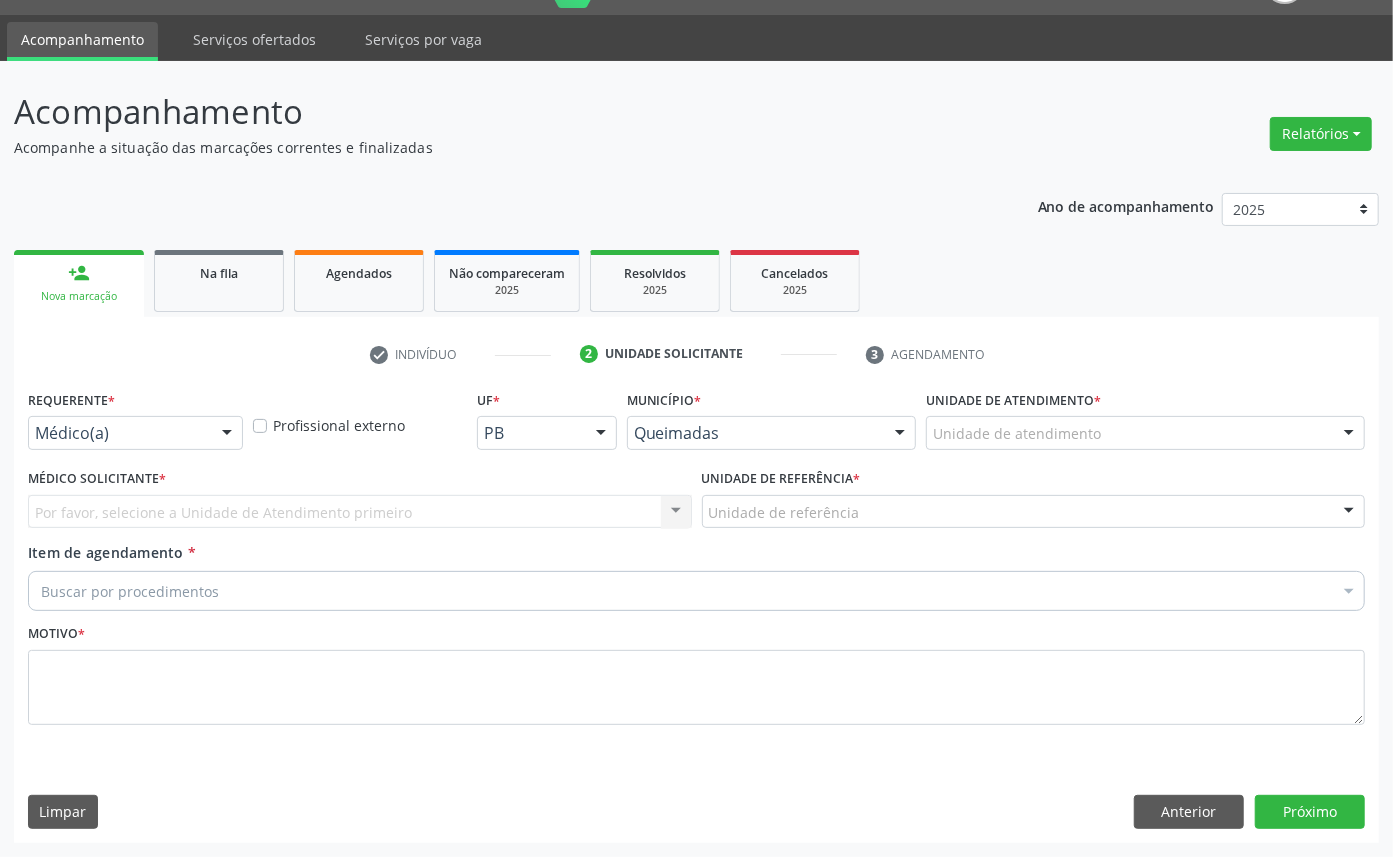 scroll, scrollTop: 47, scrollLeft: 0, axis: vertical 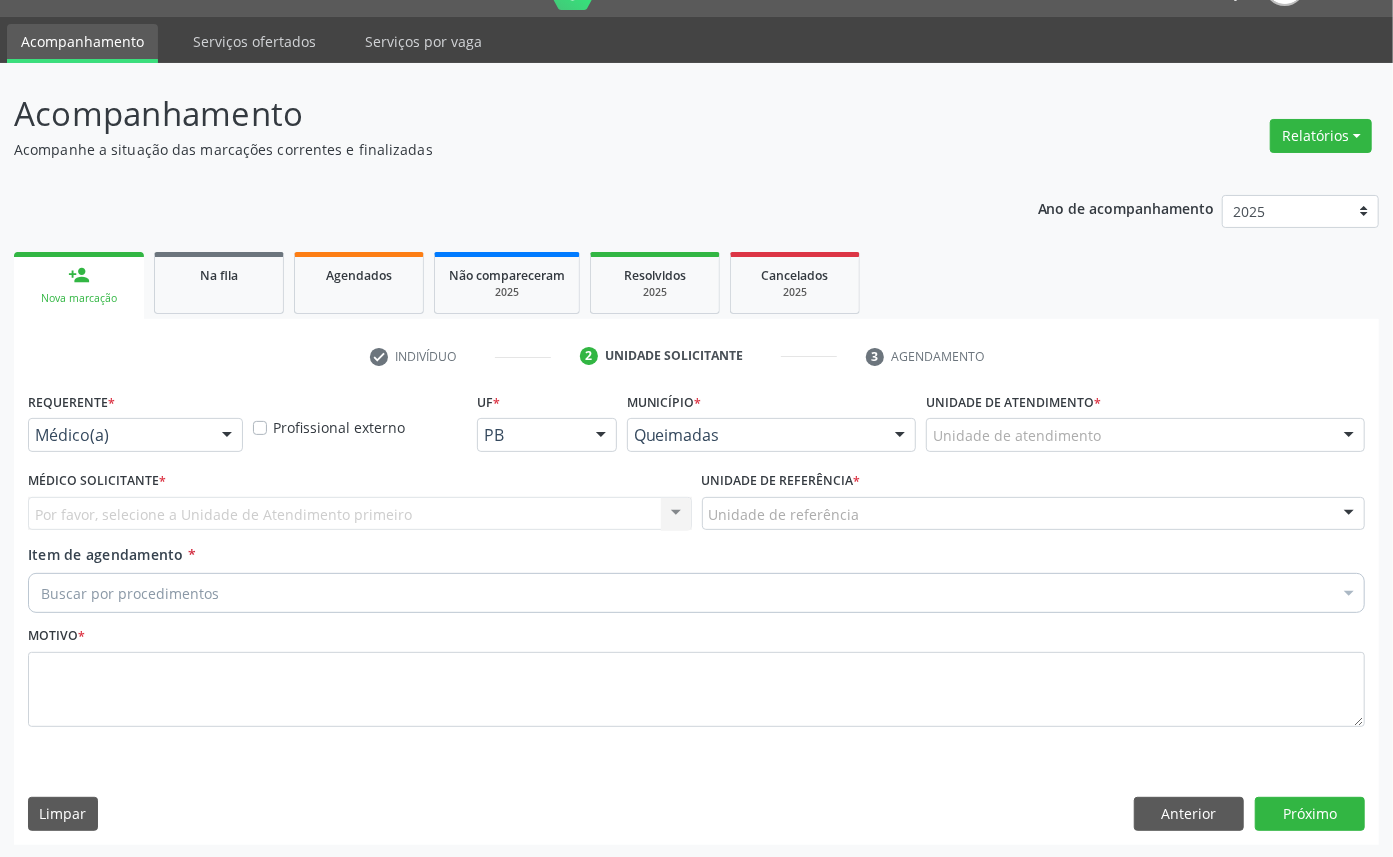 click at bounding box center (227, 436) 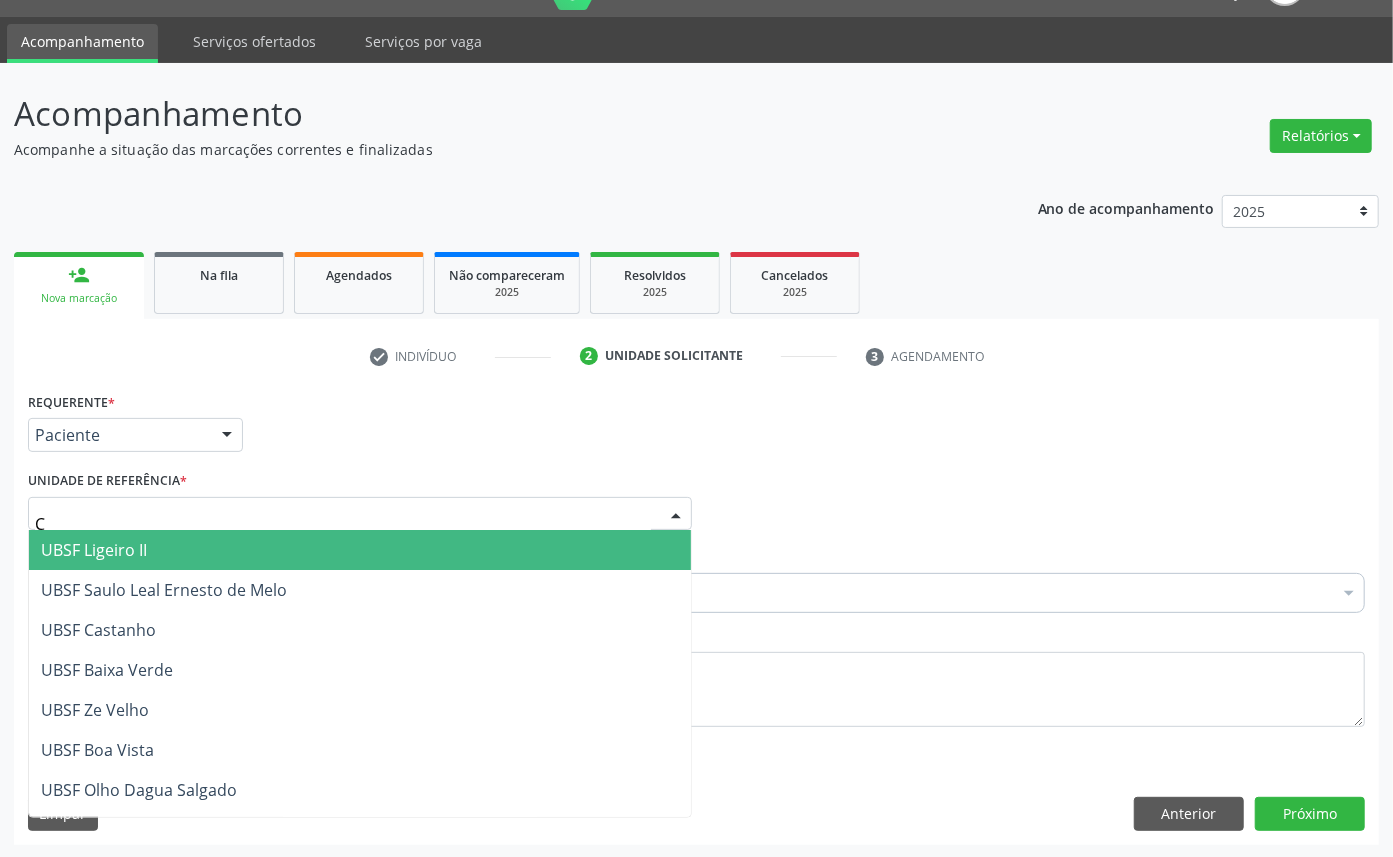 type on "CE" 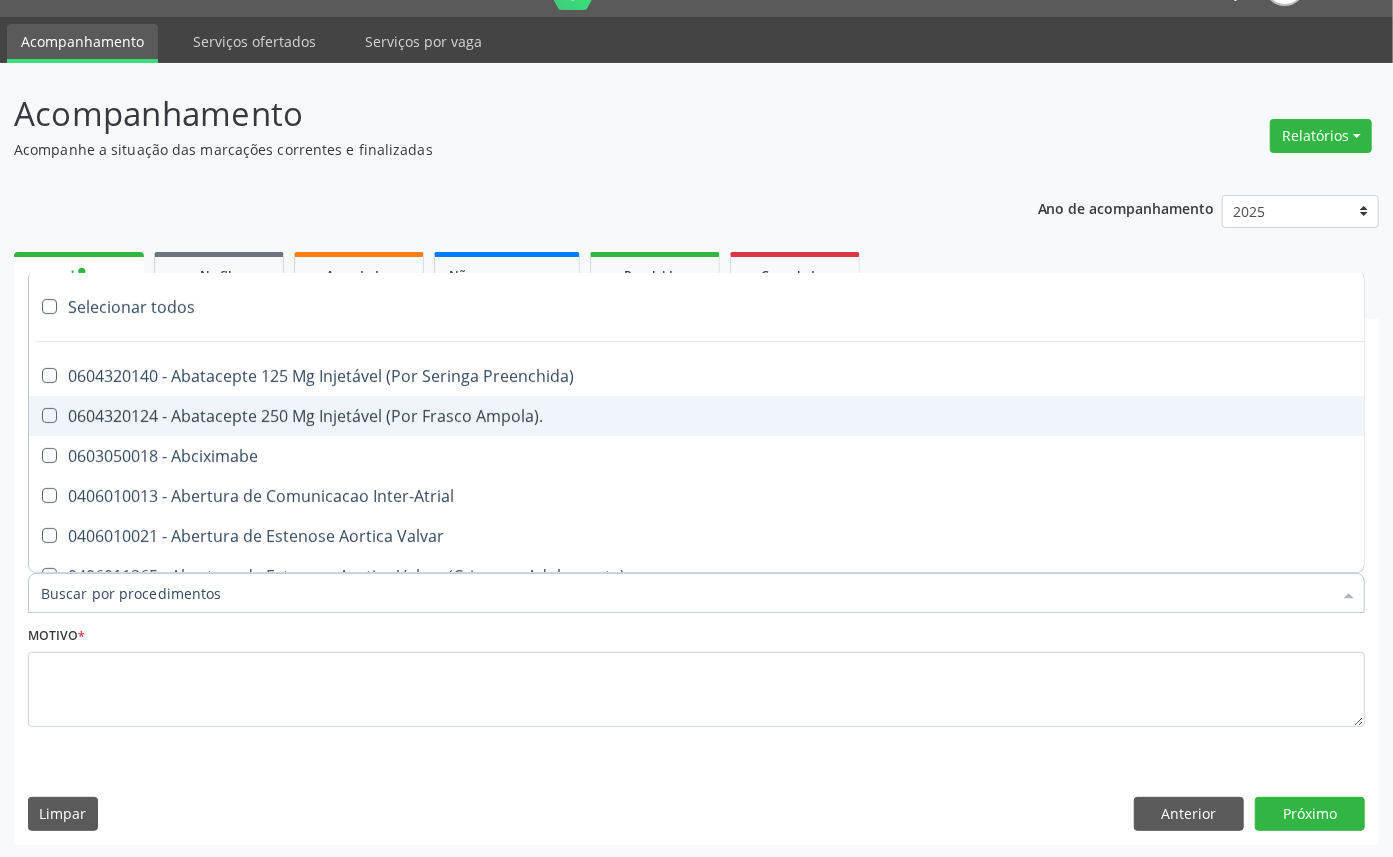 paste on "ENDOCRINOLOGISTA" 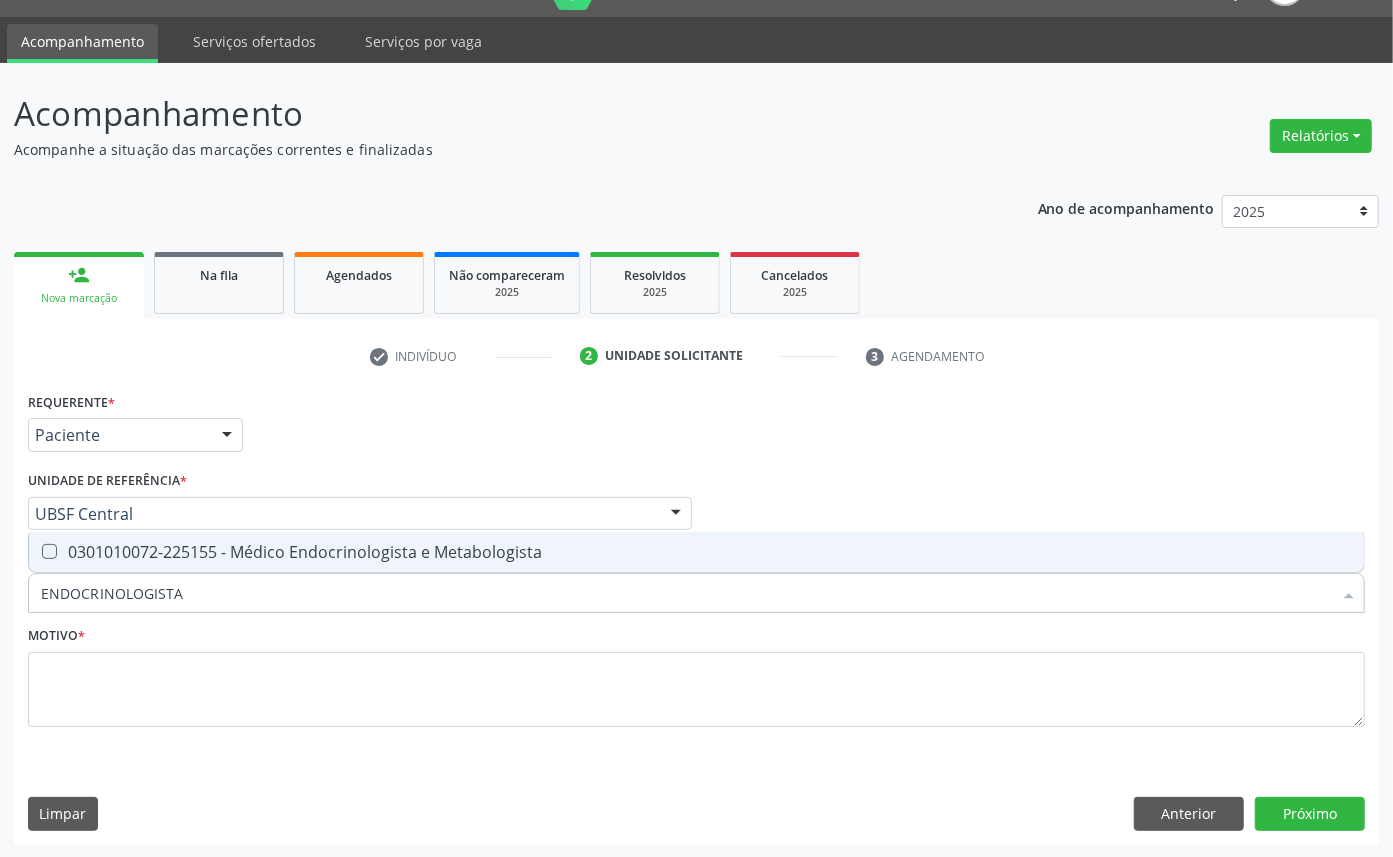 click on "0301010072-225155 - Médico Endocrinologista e Metabologista" at bounding box center [696, 552] 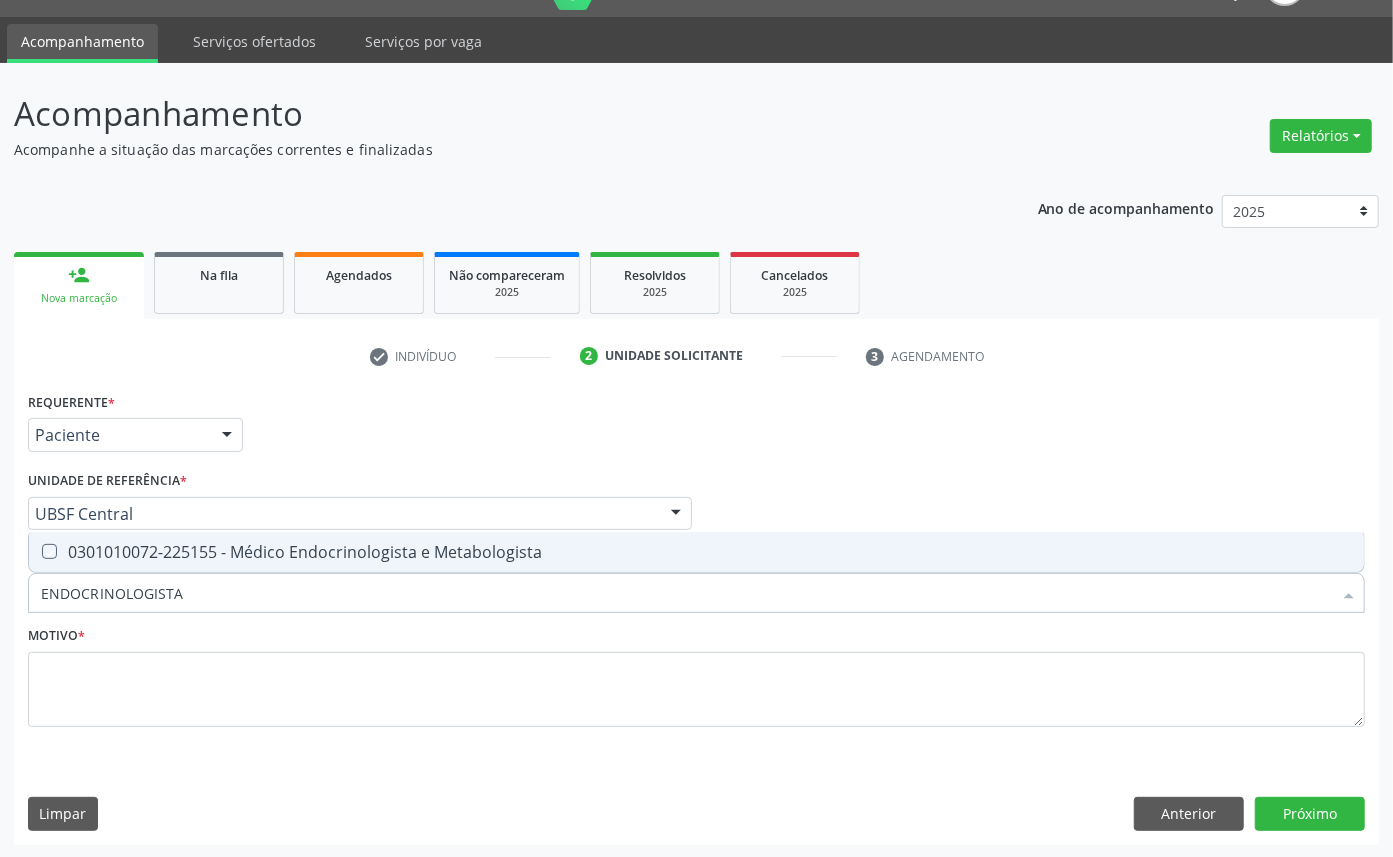 checkbox on "true" 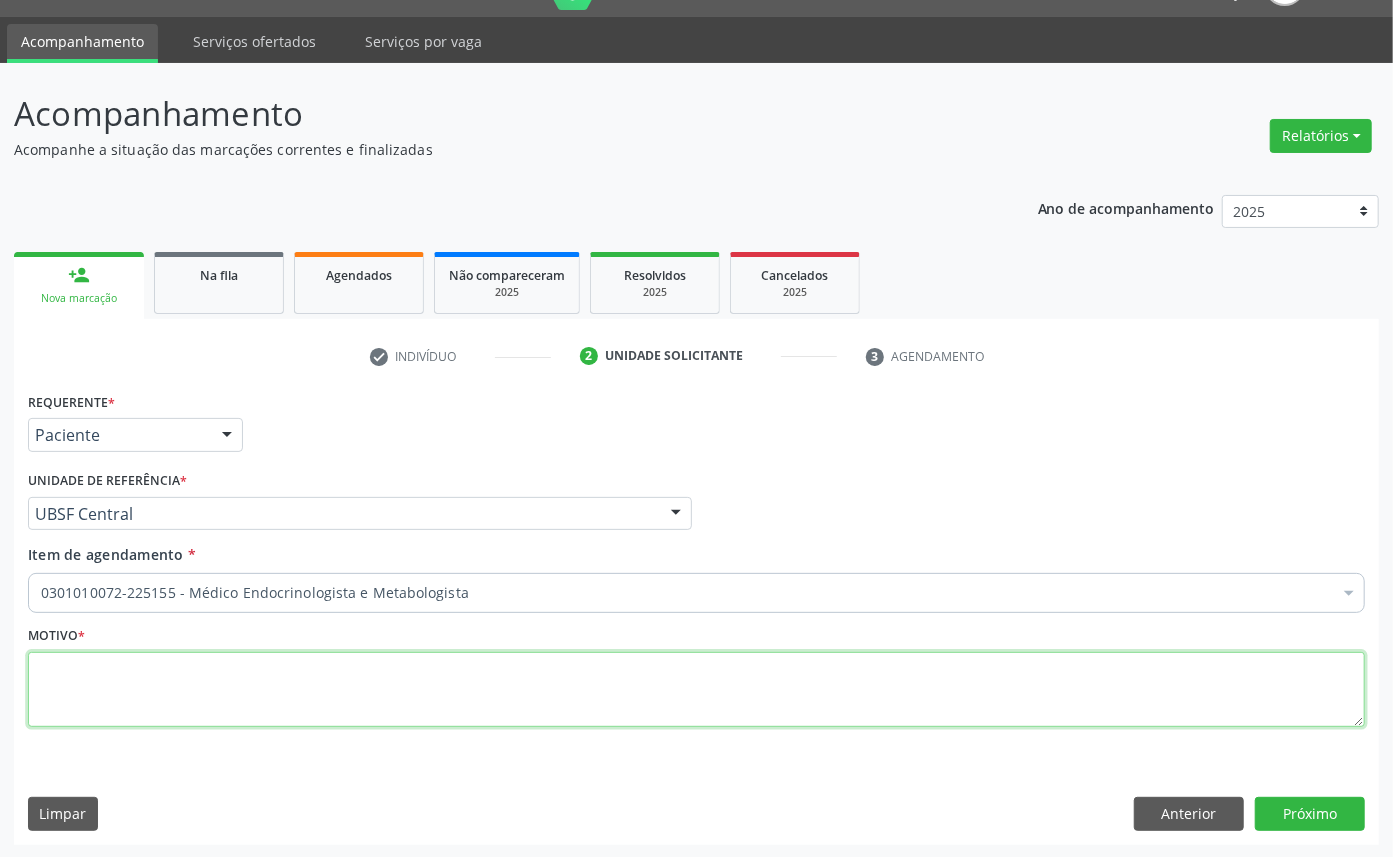 click at bounding box center [696, 690] 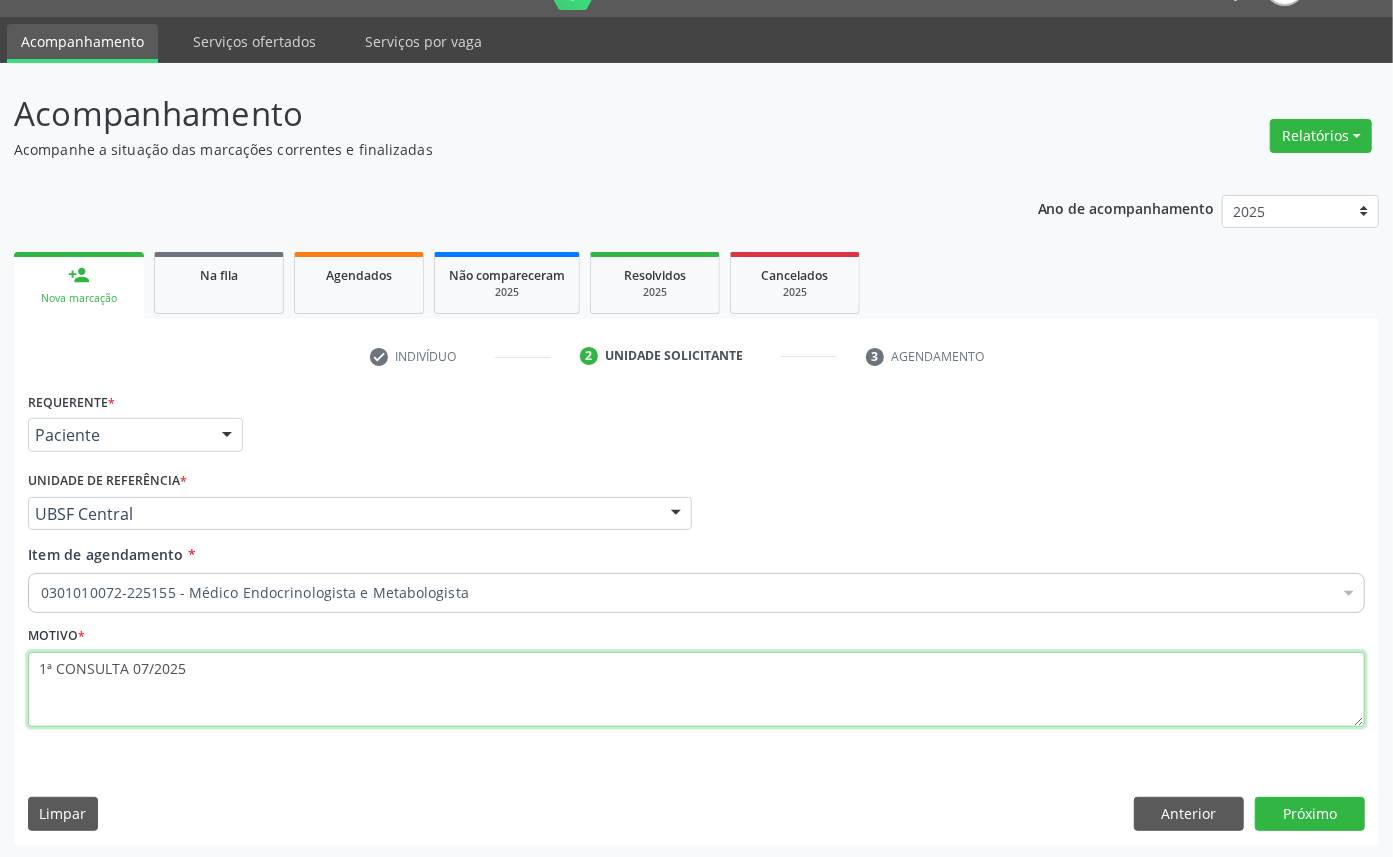 type on "1ª CONSULTA 07/2025" 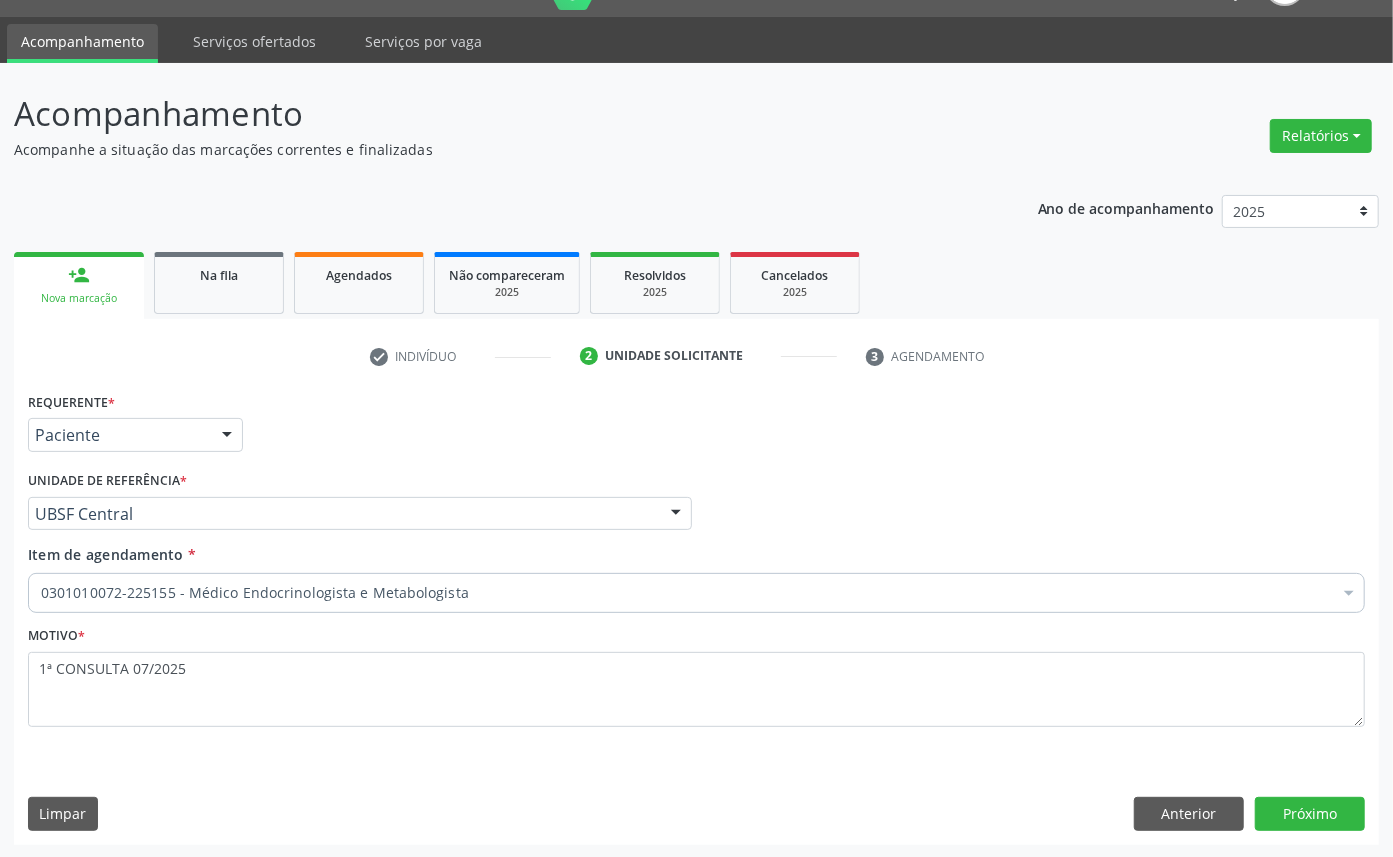 click on "Anterior
Próximo" at bounding box center [1249, 814] 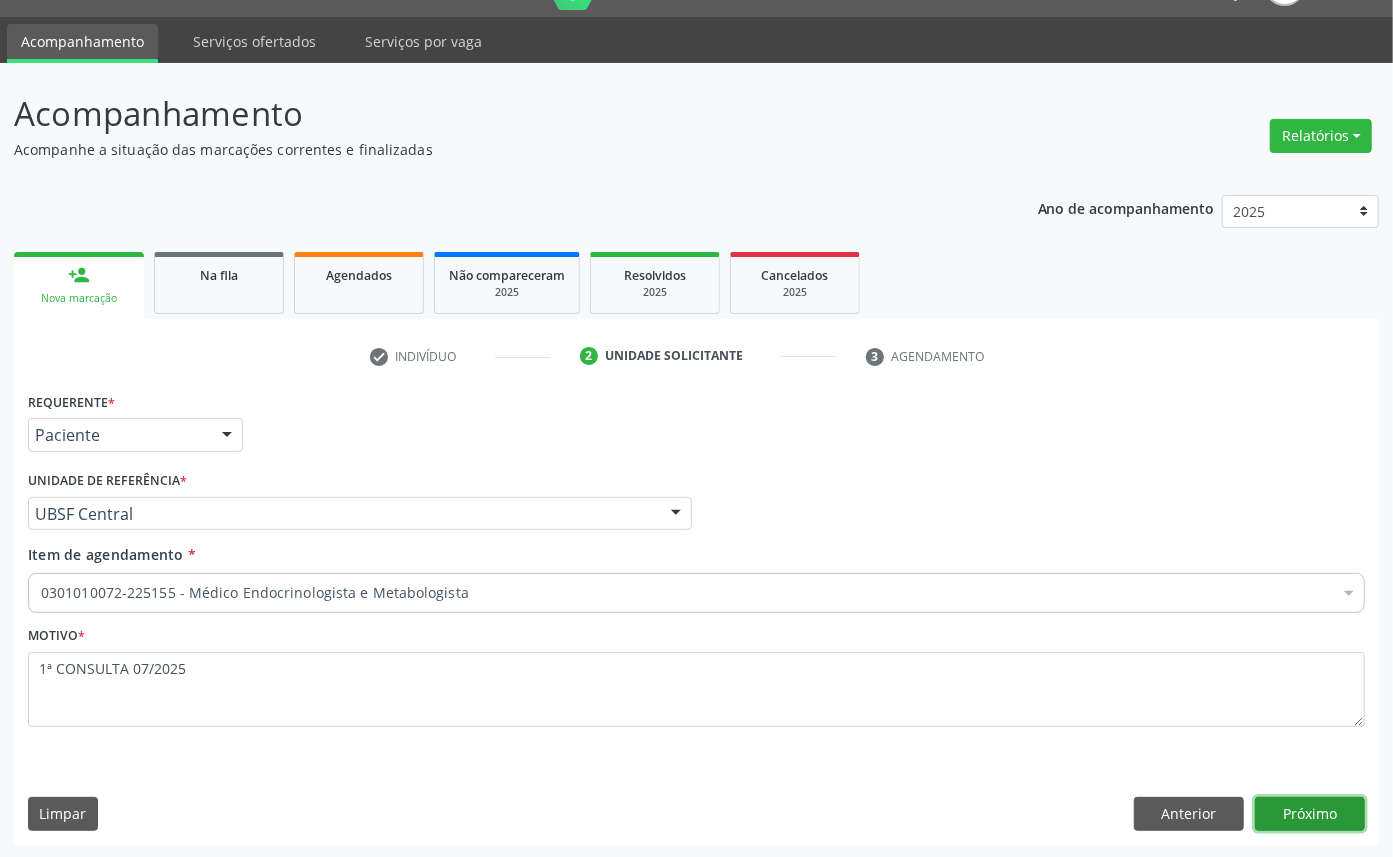 click on "Próximo" at bounding box center (1310, 814) 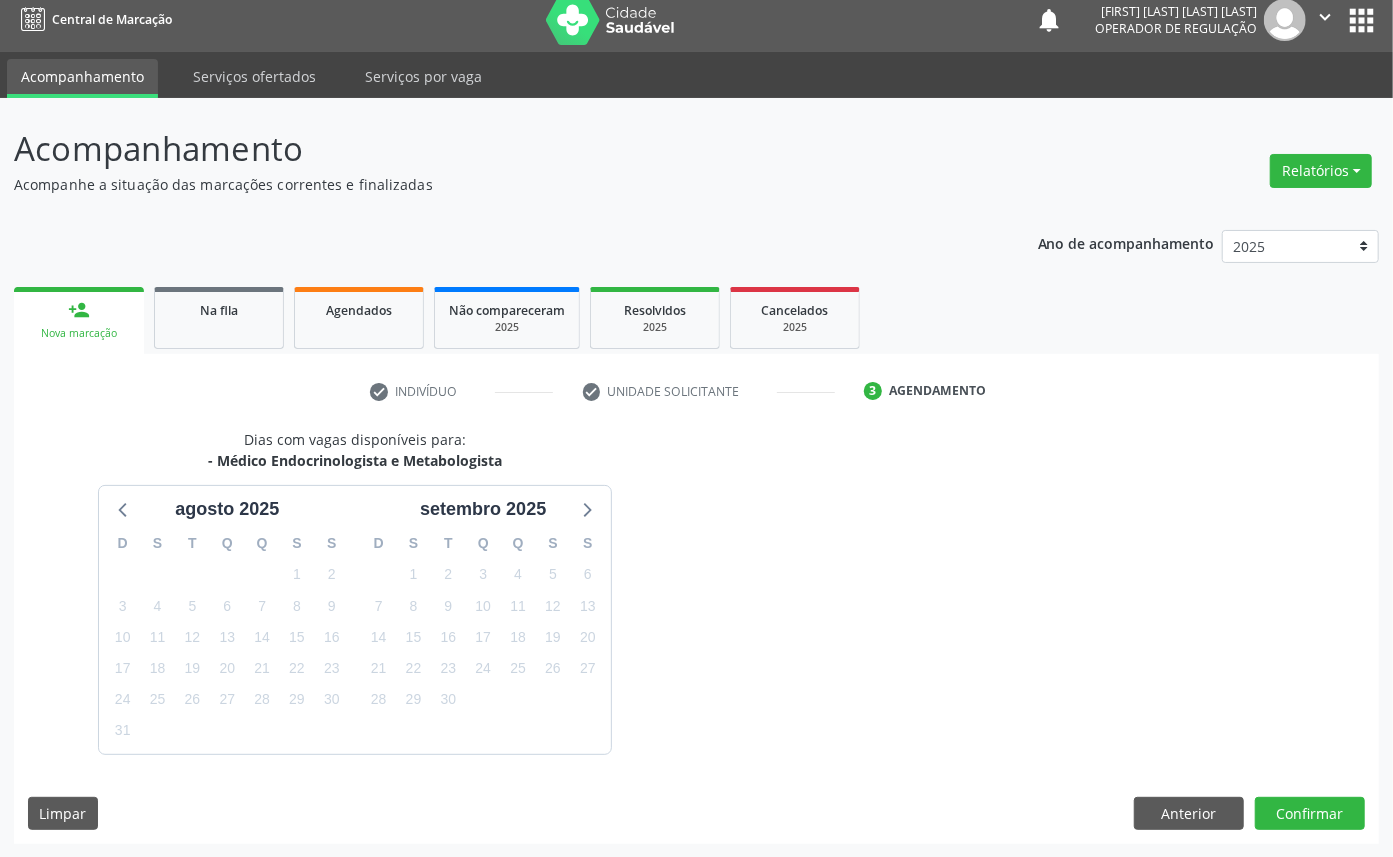 scroll, scrollTop: 47, scrollLeft: 0, axis: vertical 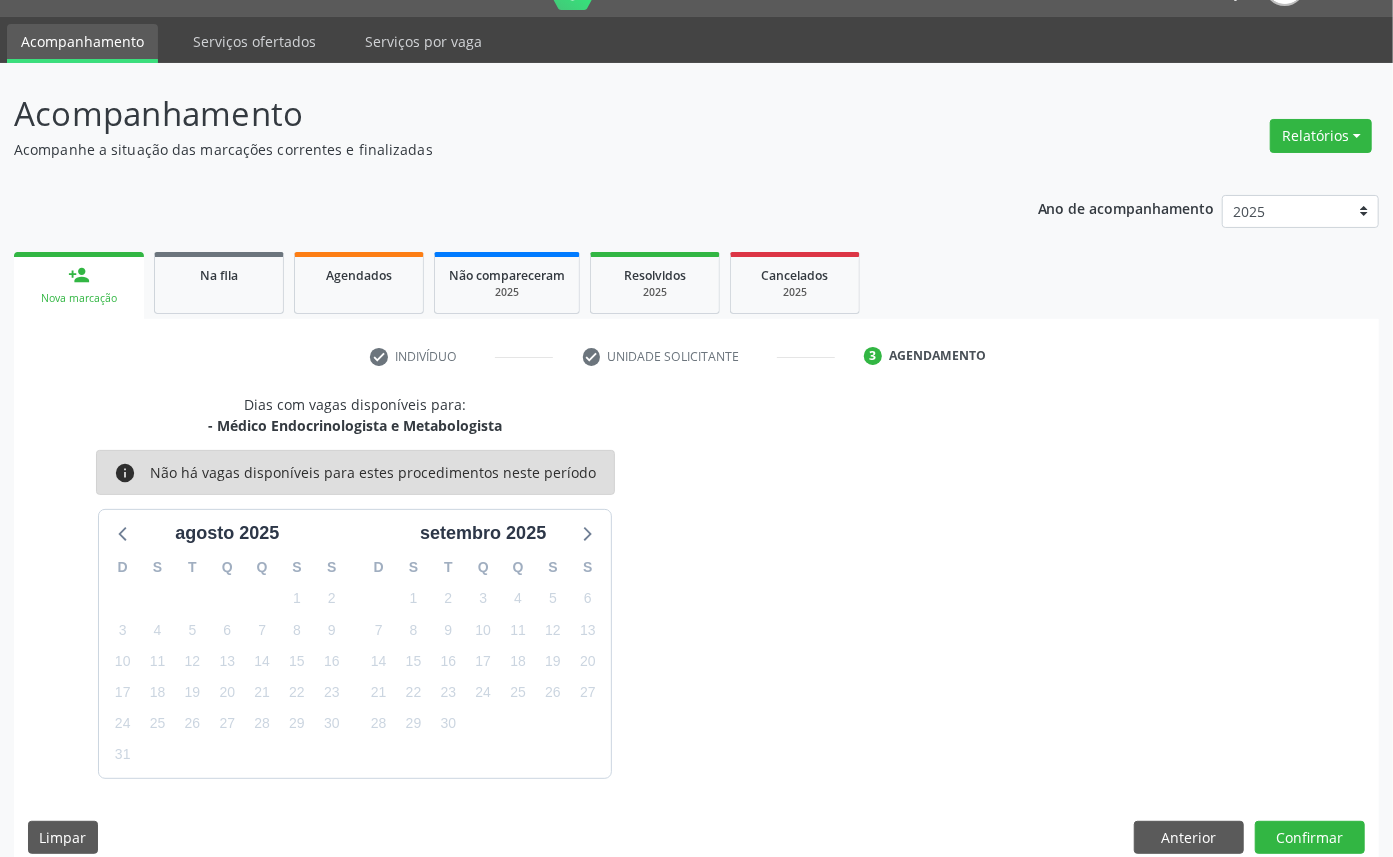 click on "26" at bounding box center [553, 692] 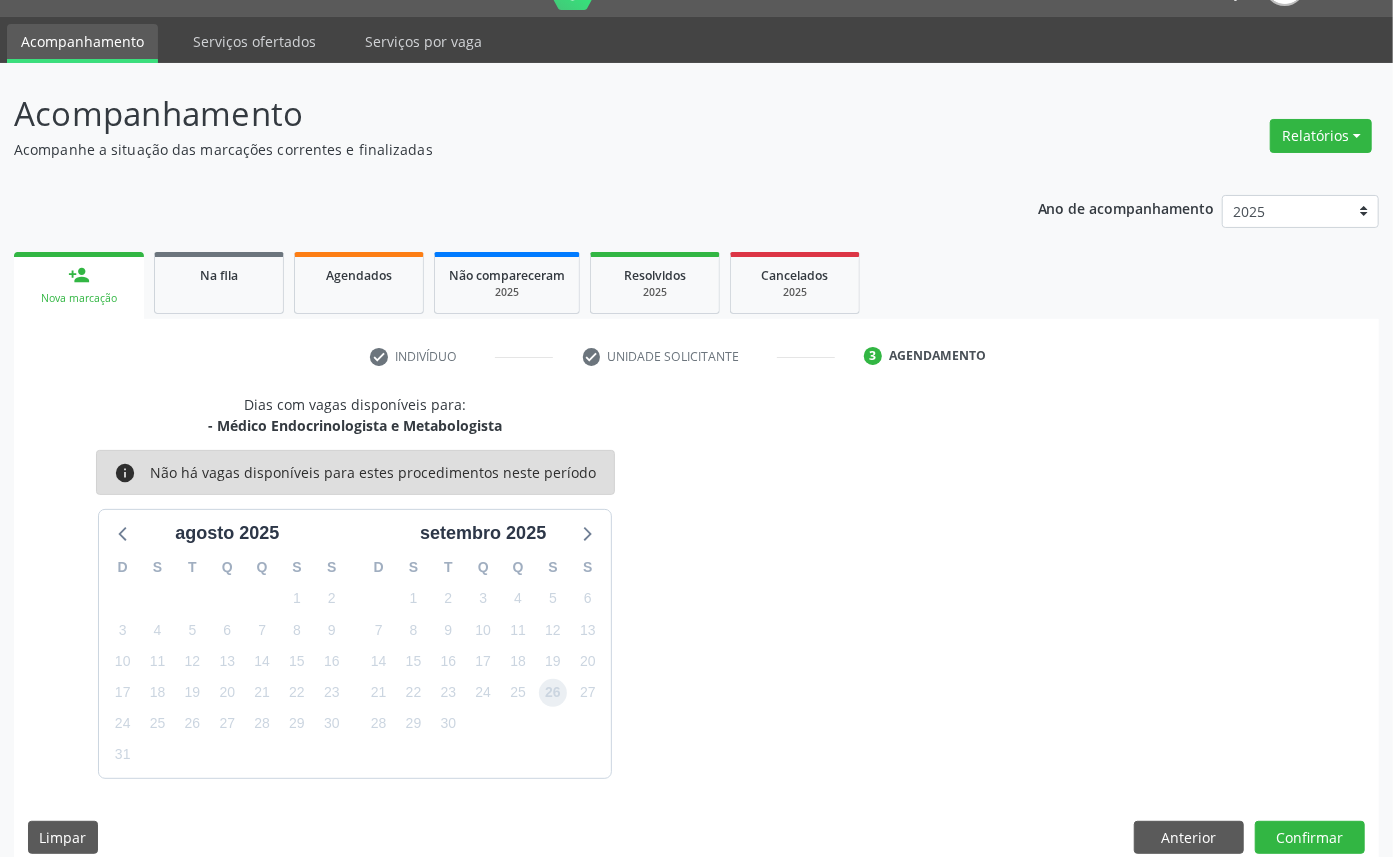 click on "26" at bounding box center (553, 693) 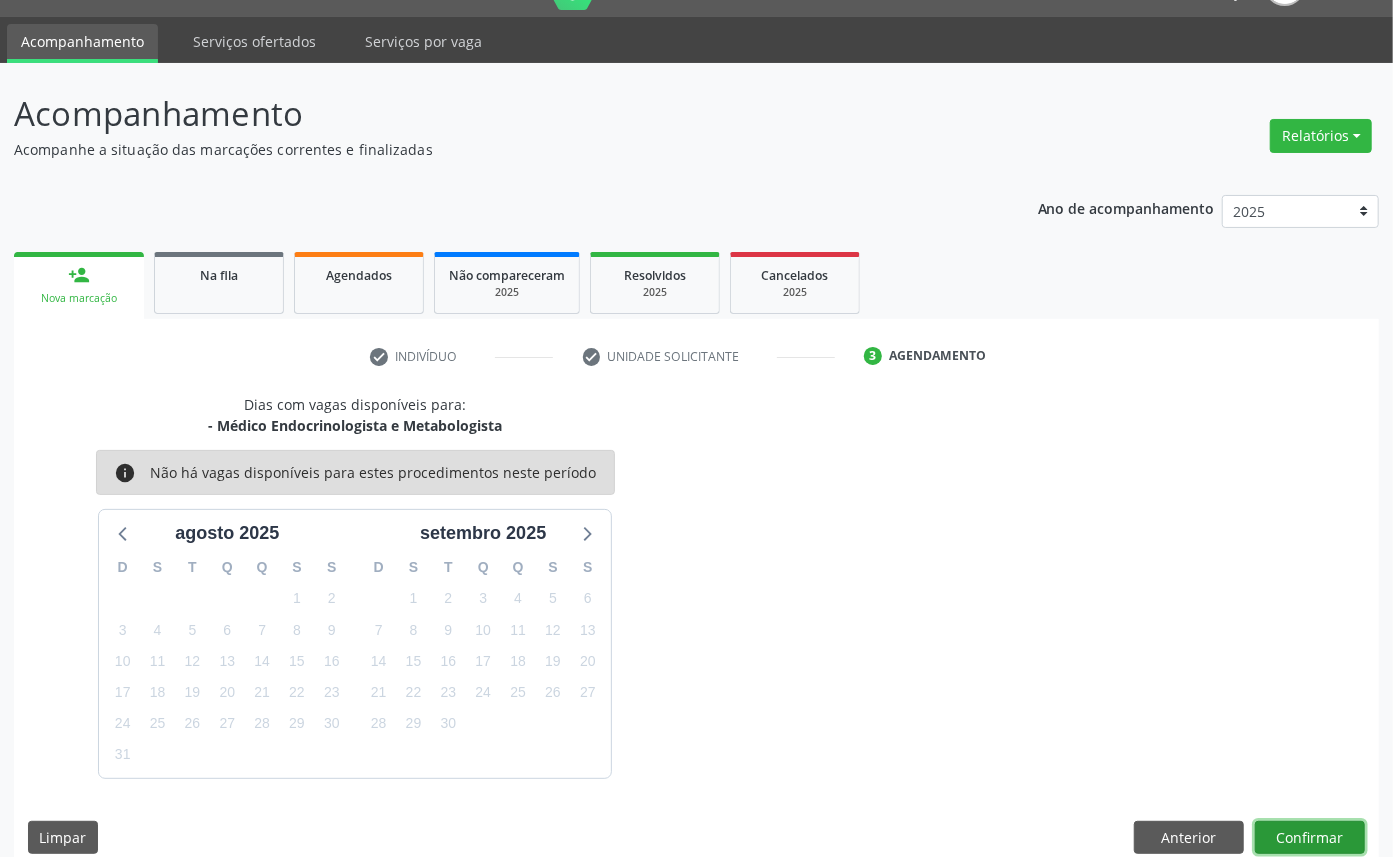 click on "Confirmar" at bounding box center (1310, 838) 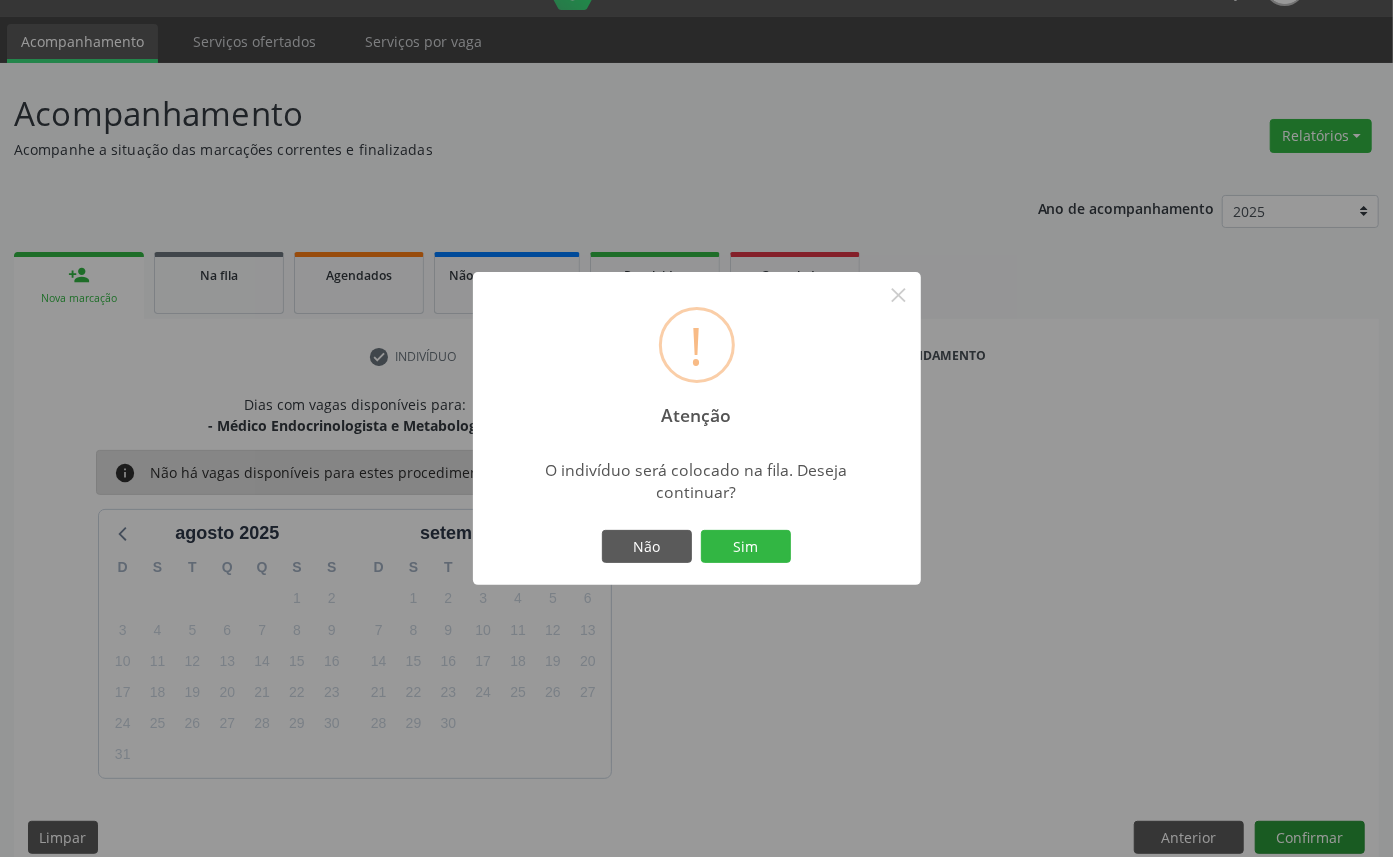 type 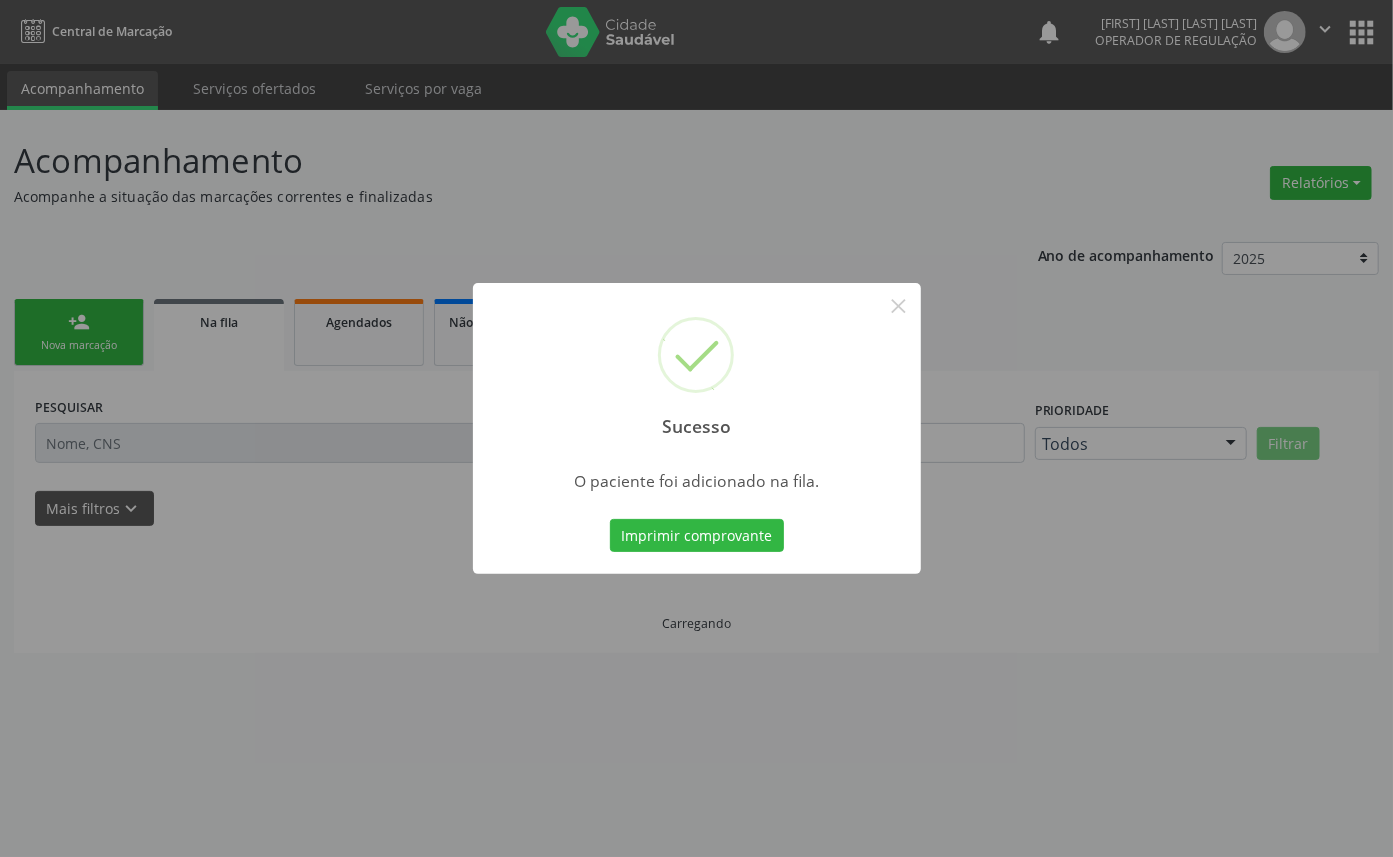 scroll, scrollTop: 0, scrollLeft: 0, axis: both 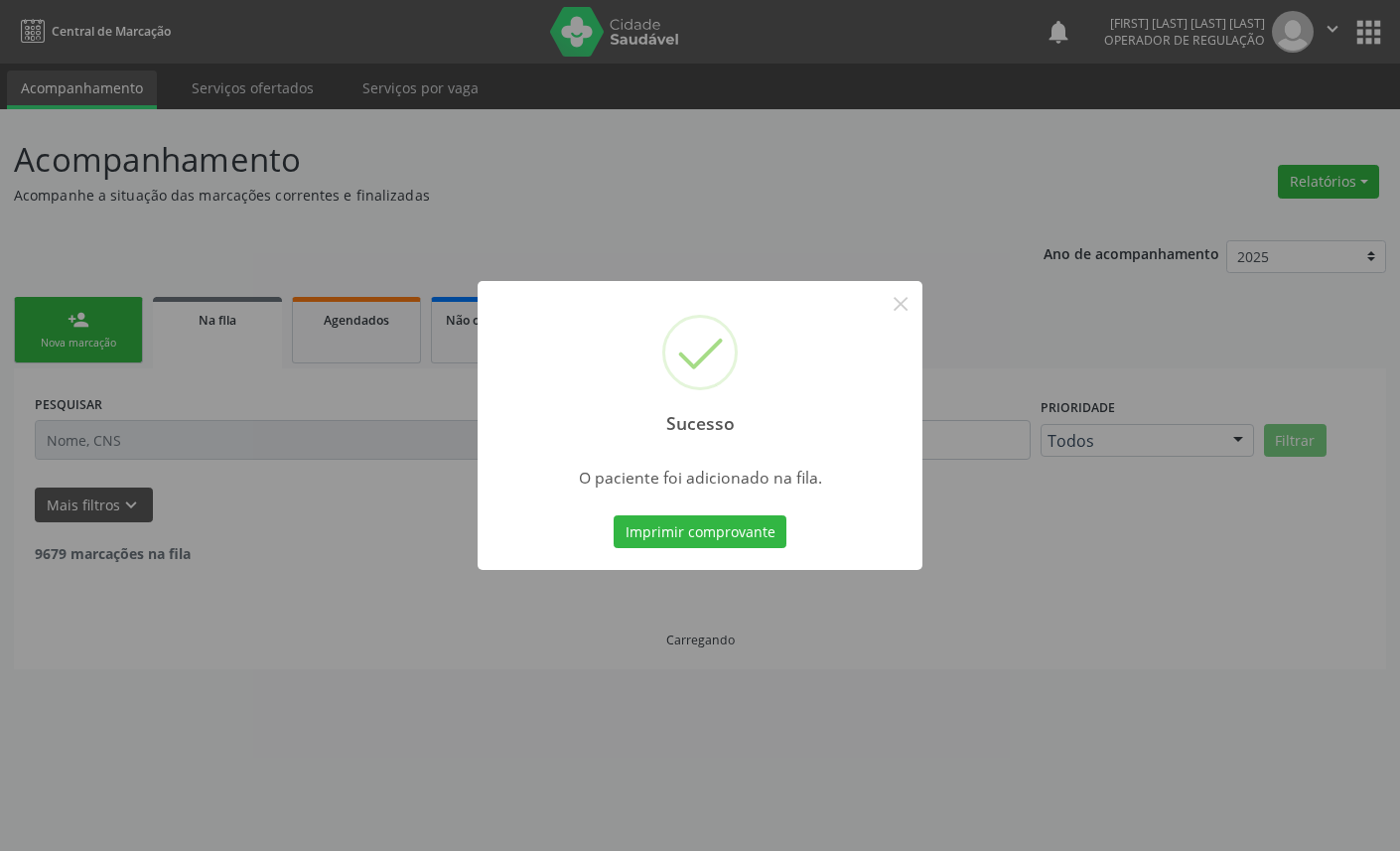 type 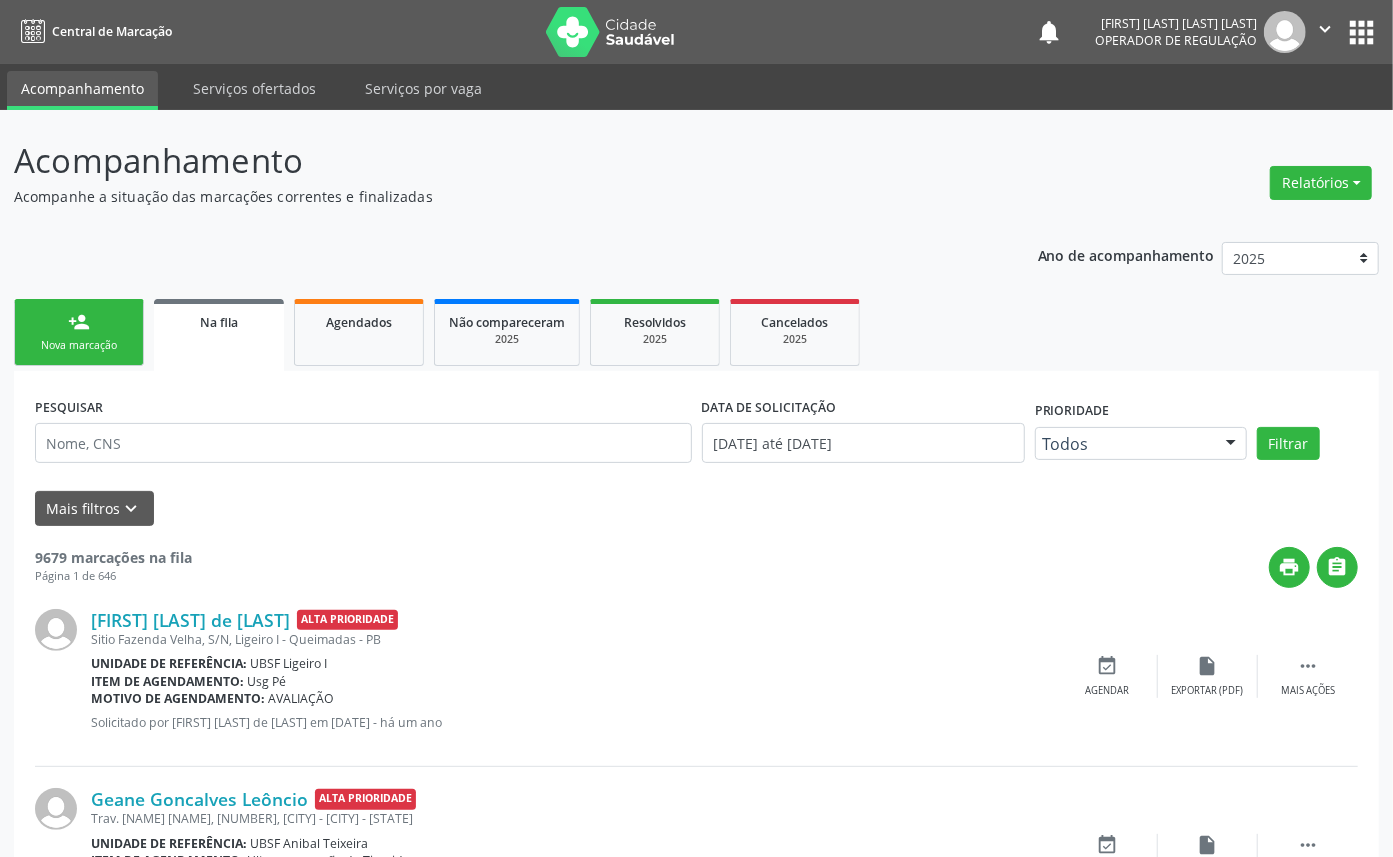 drag, startPoint x: 101, startPoint y: 335, endPoint x: 107, endPoint y: 348, distance: 14.3178215 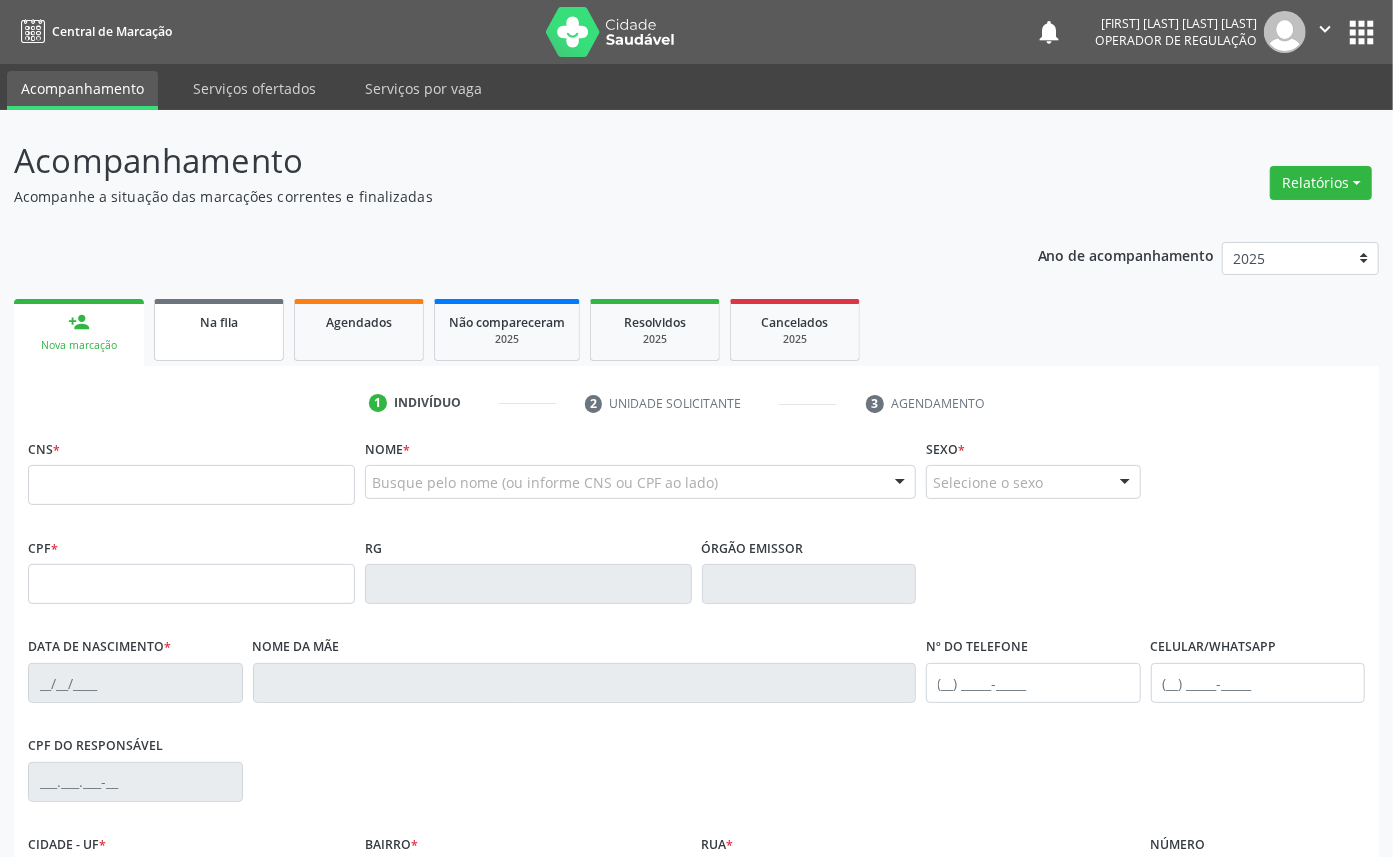 click on "Na fila" at bounding box center (219, 330) 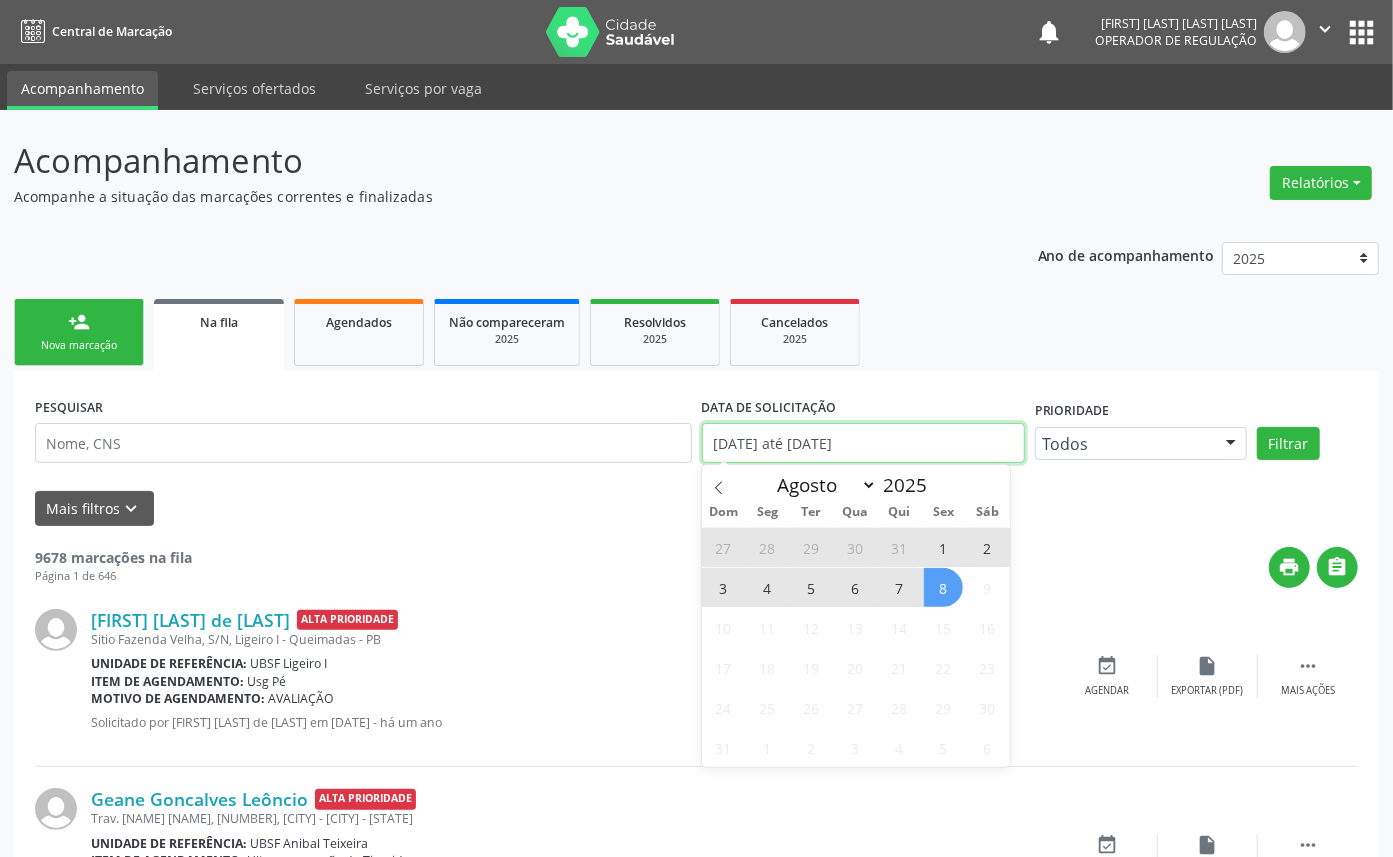 click on "[DATE] até [DATE]" at bounding box center [863, 443] 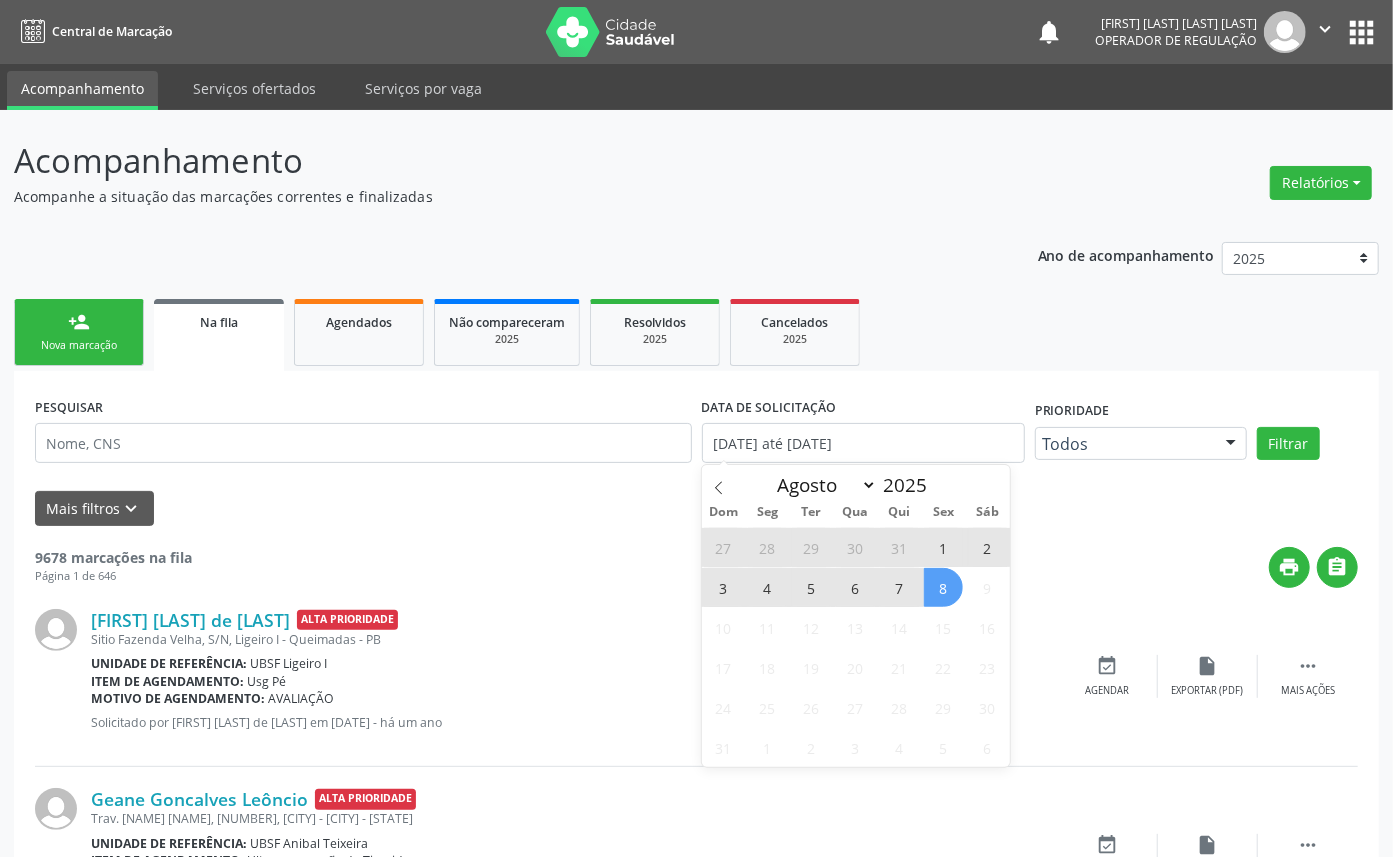 click on "8" at bounding box center [943, 587] 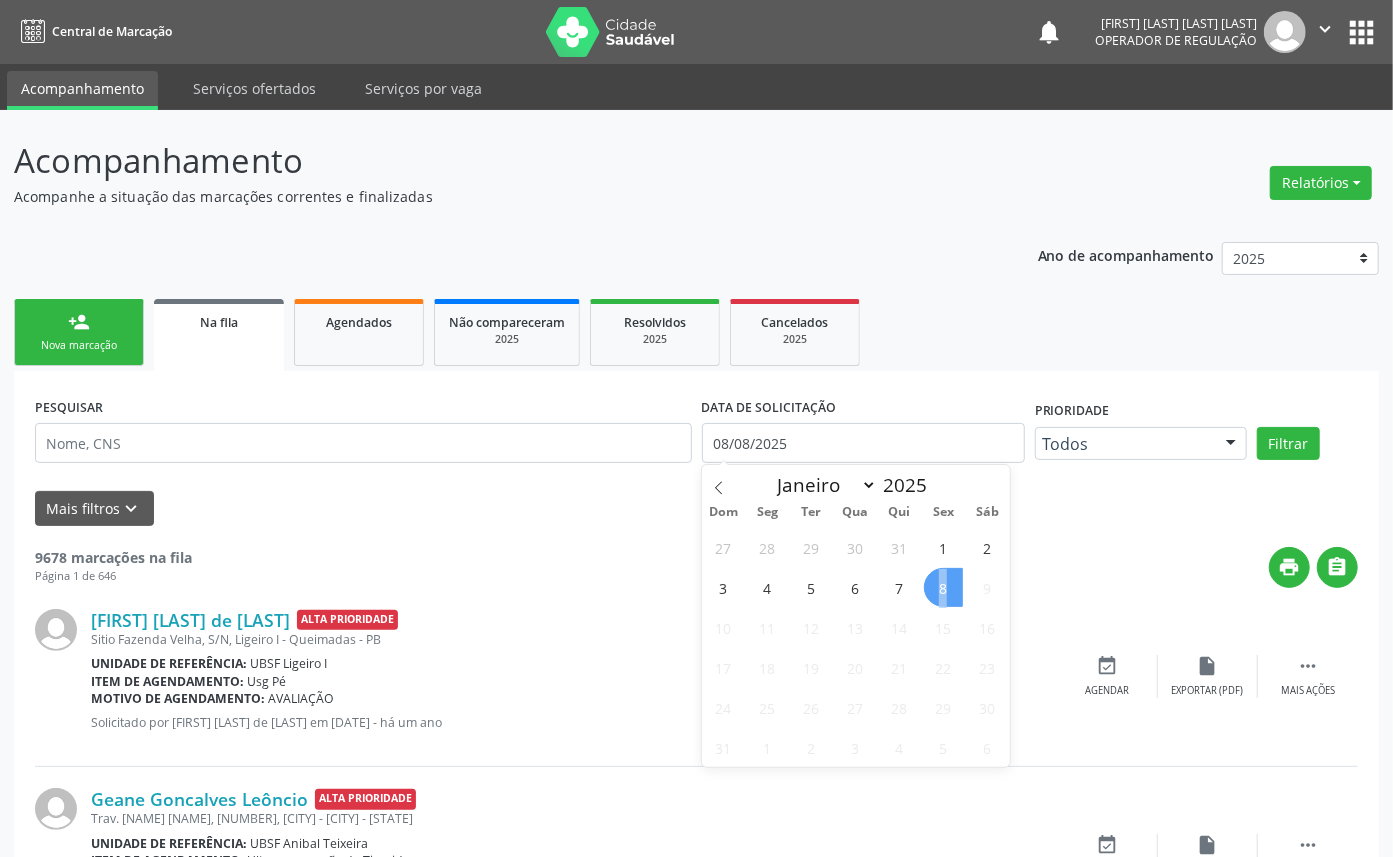 click on "8" at bounding box center [943, 587] 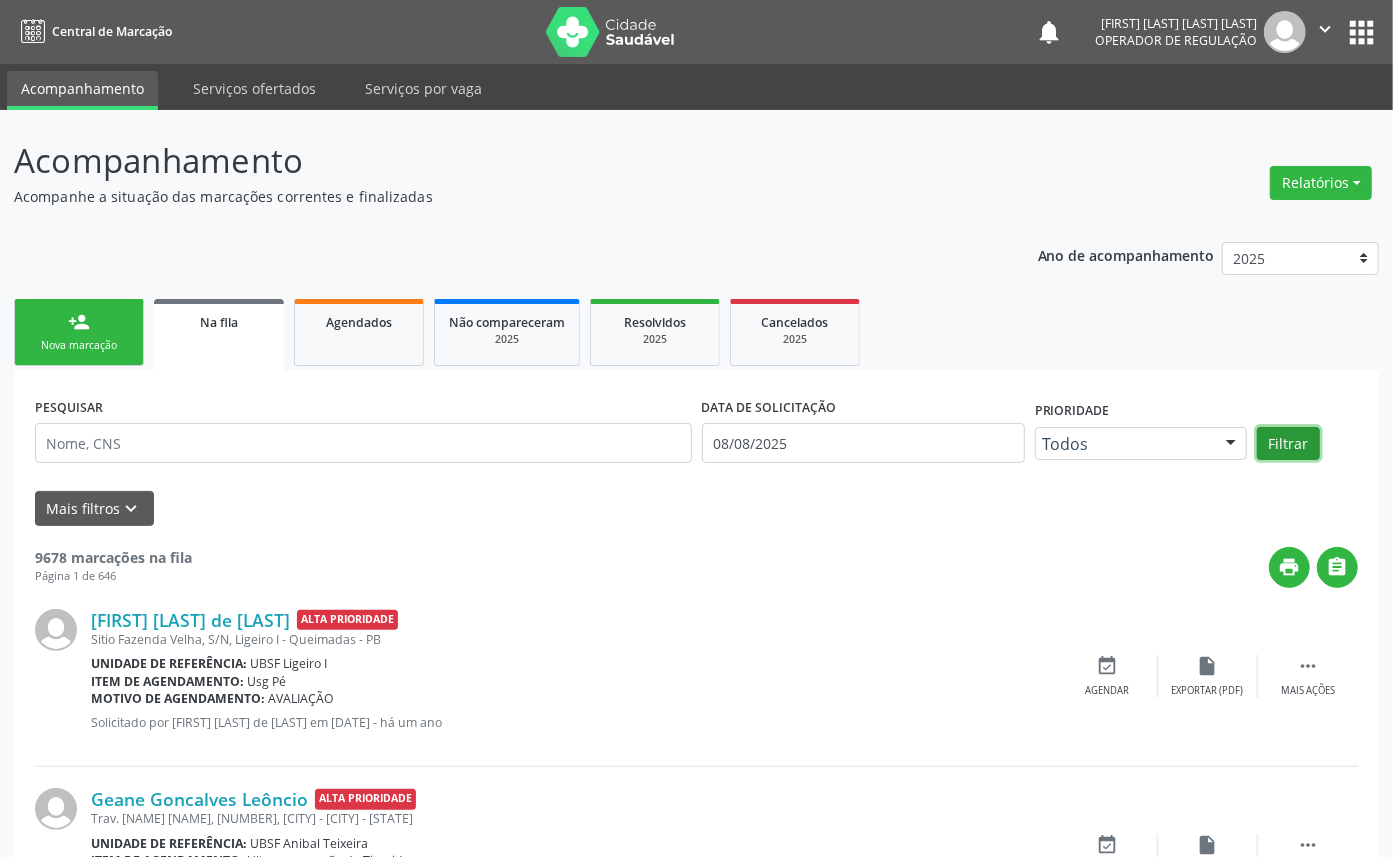 click on "Filtrar" at bounding box center [1288, 444] 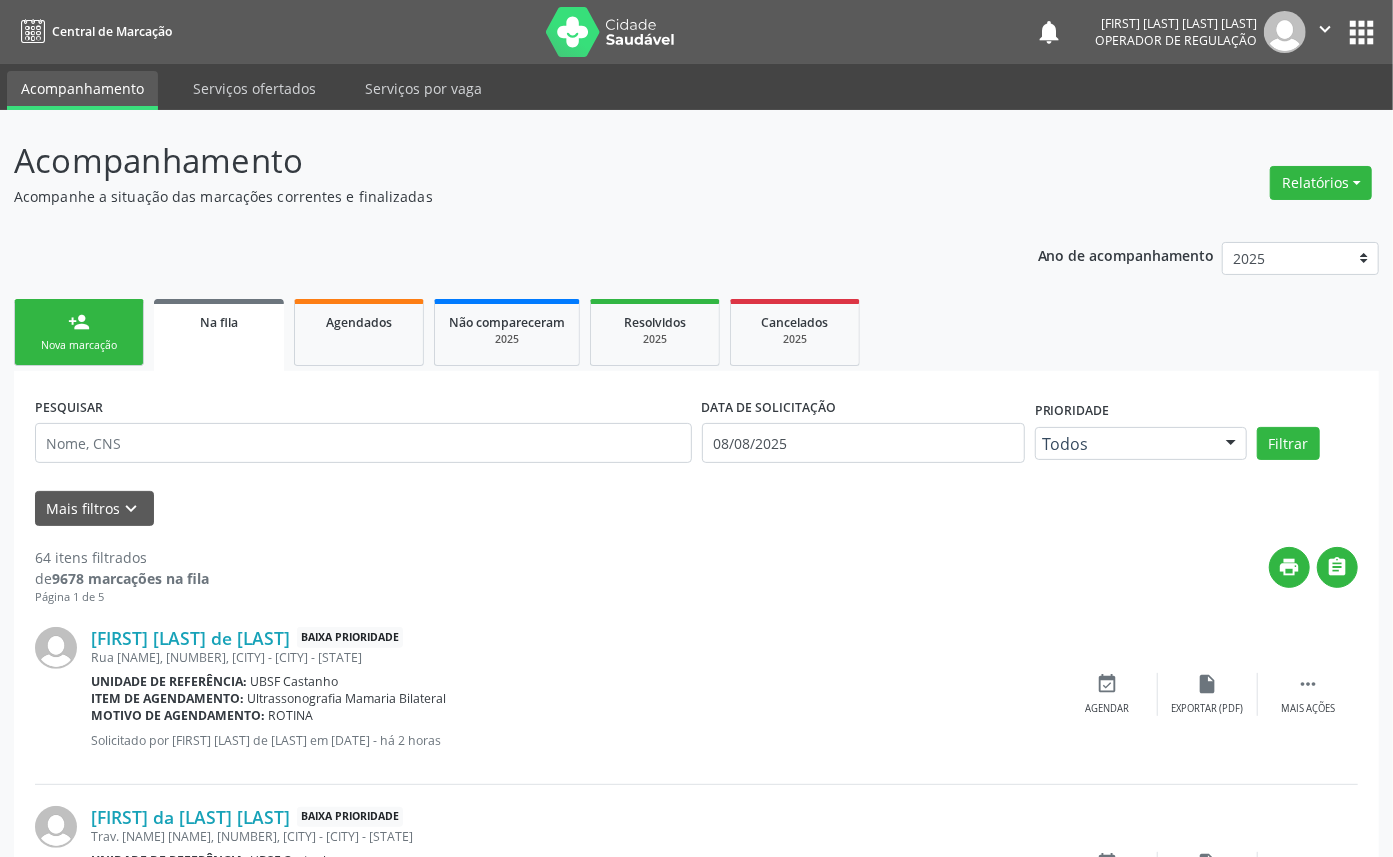 click on "Nova marcação" at bounding box center [79, 345] 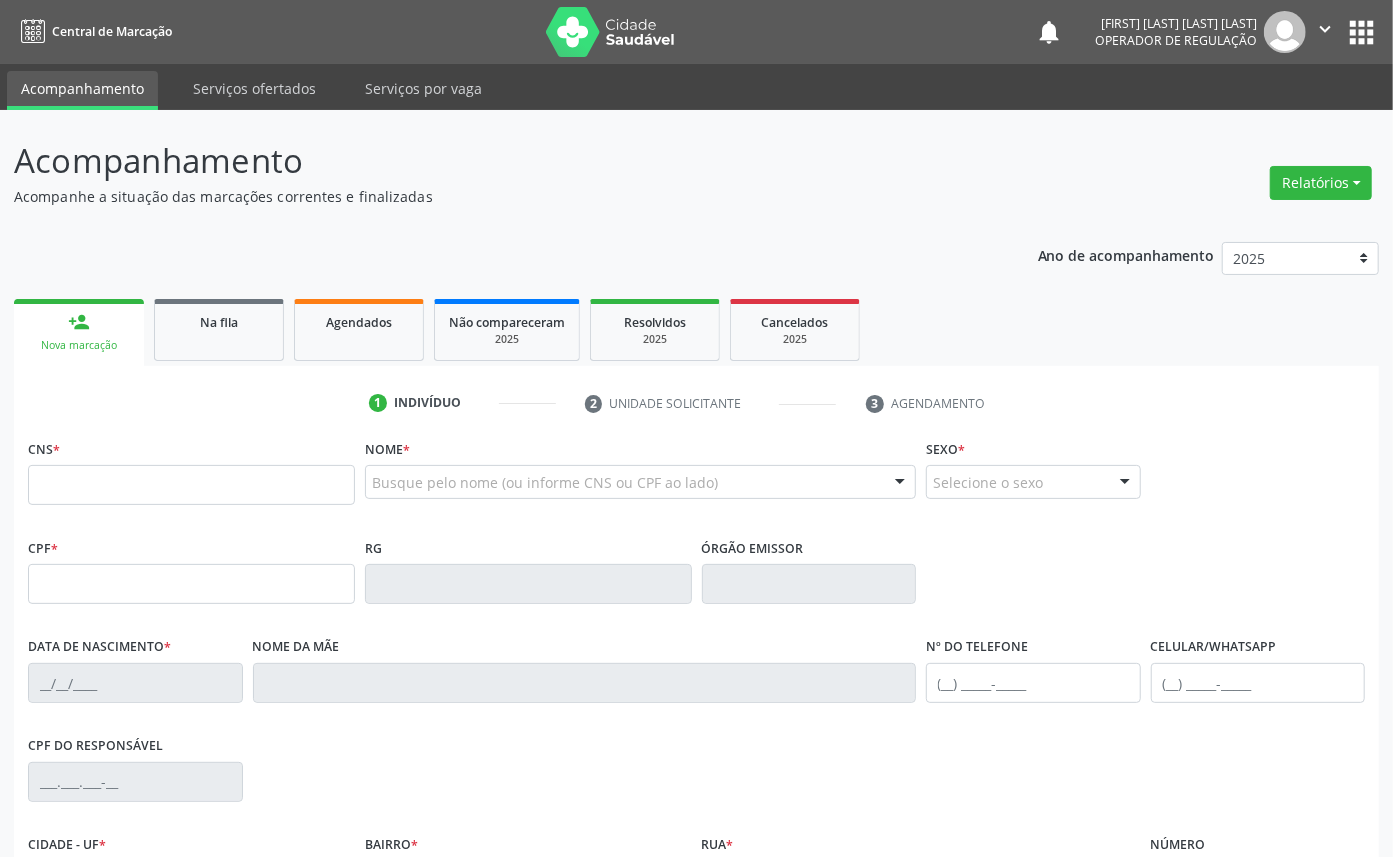 click on "CNS
*" at bounding box center (191, 476) 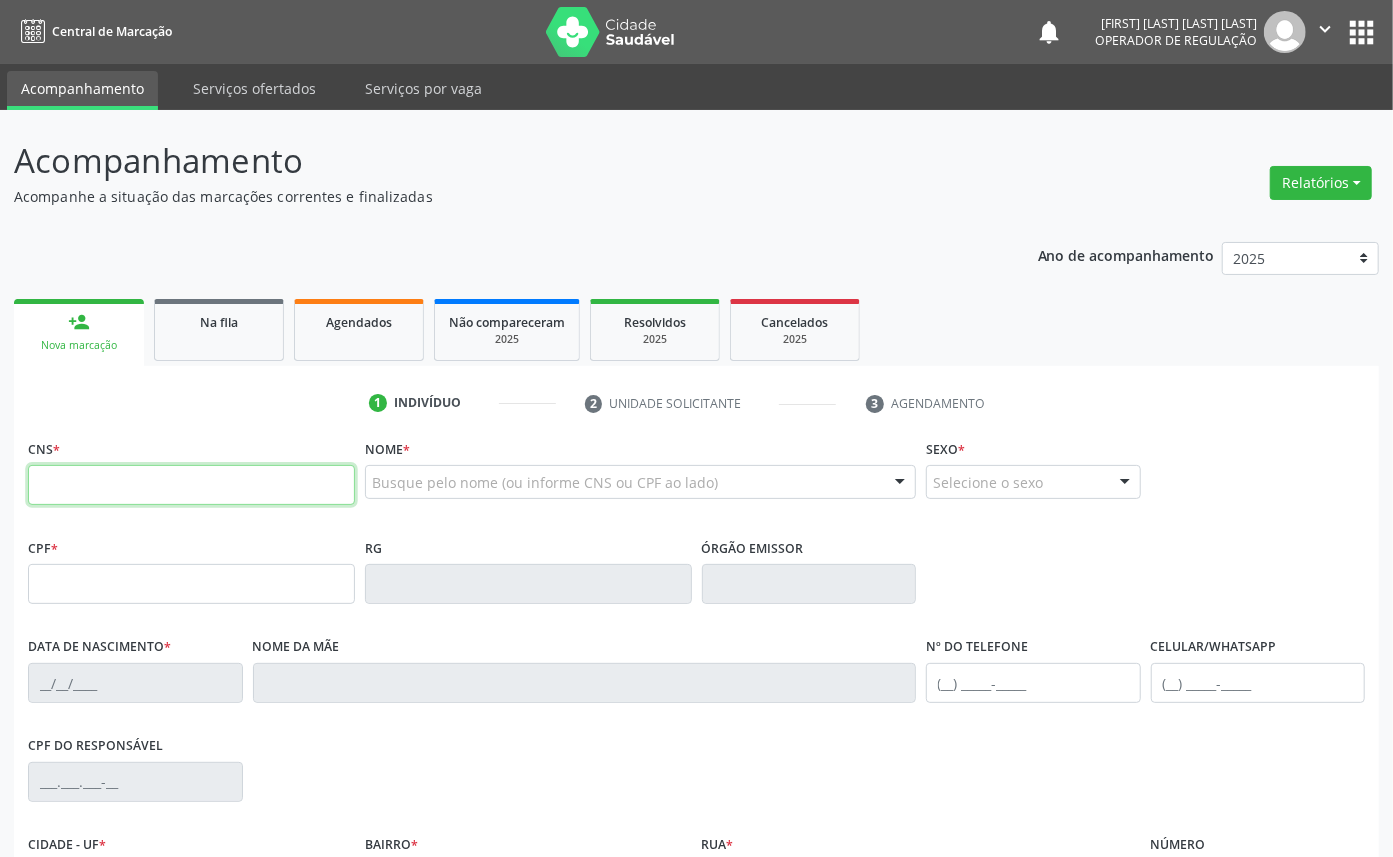 click at bounding box center (191, 485) 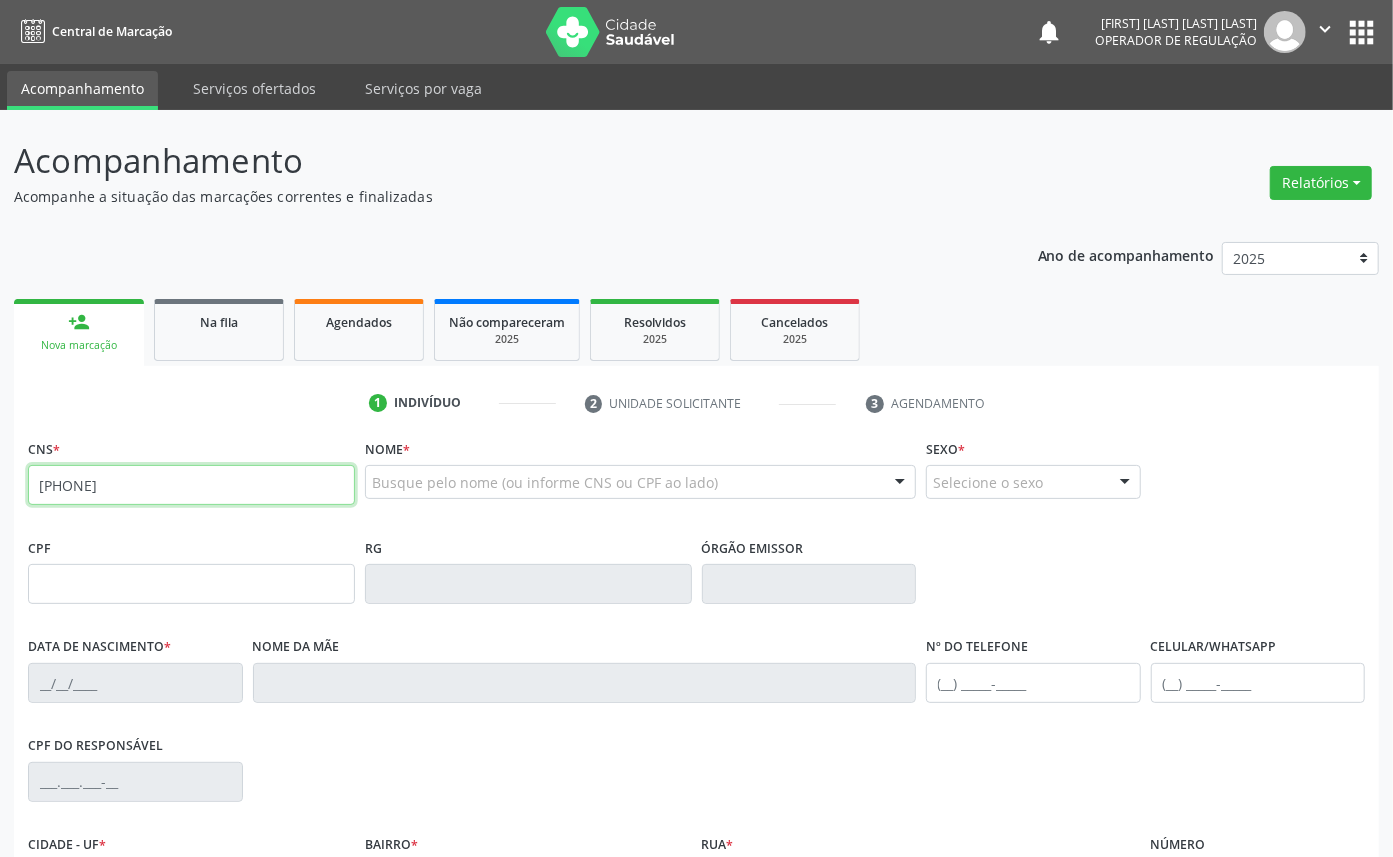 type on "[PHONE]" 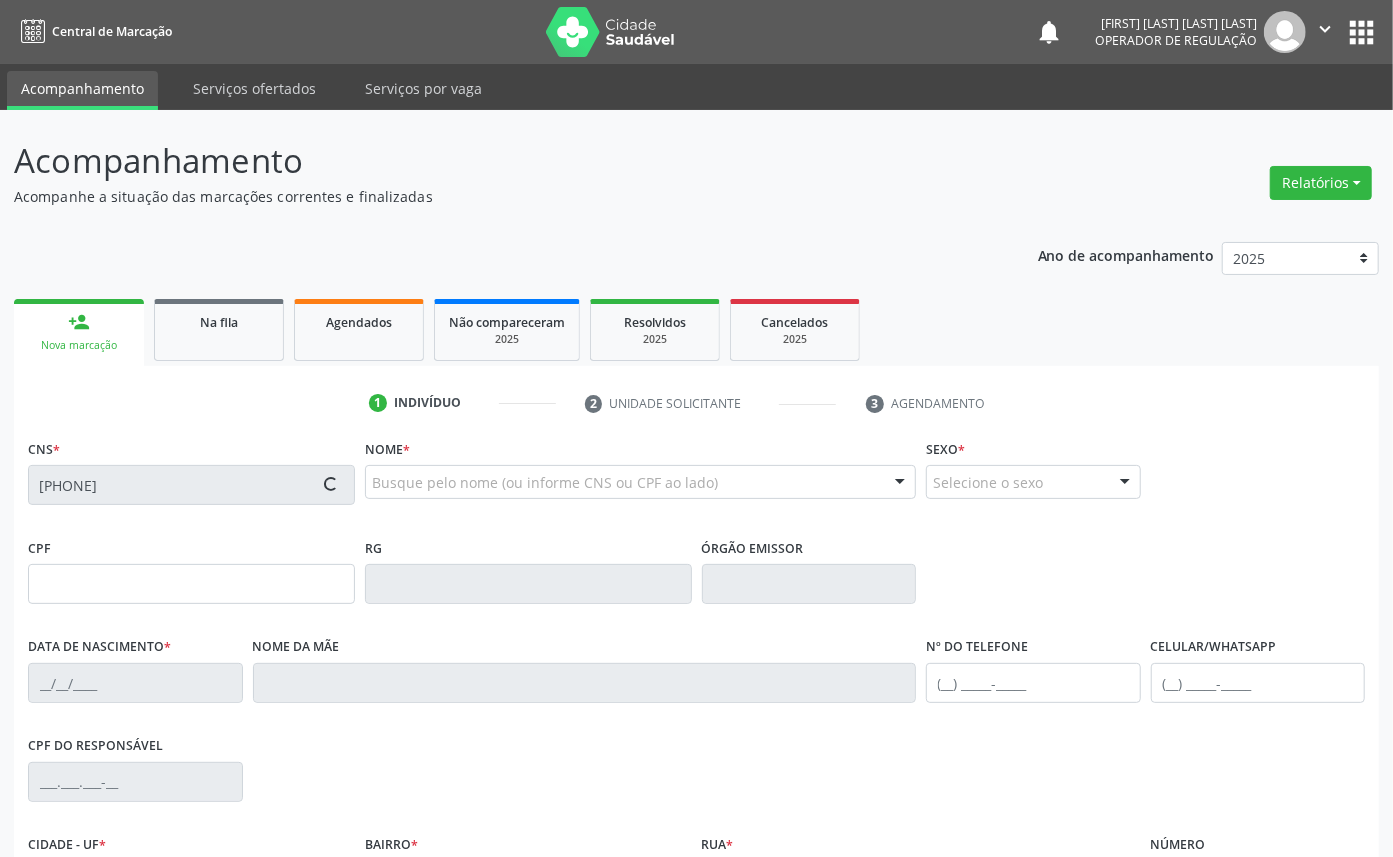type on "[SSN]" 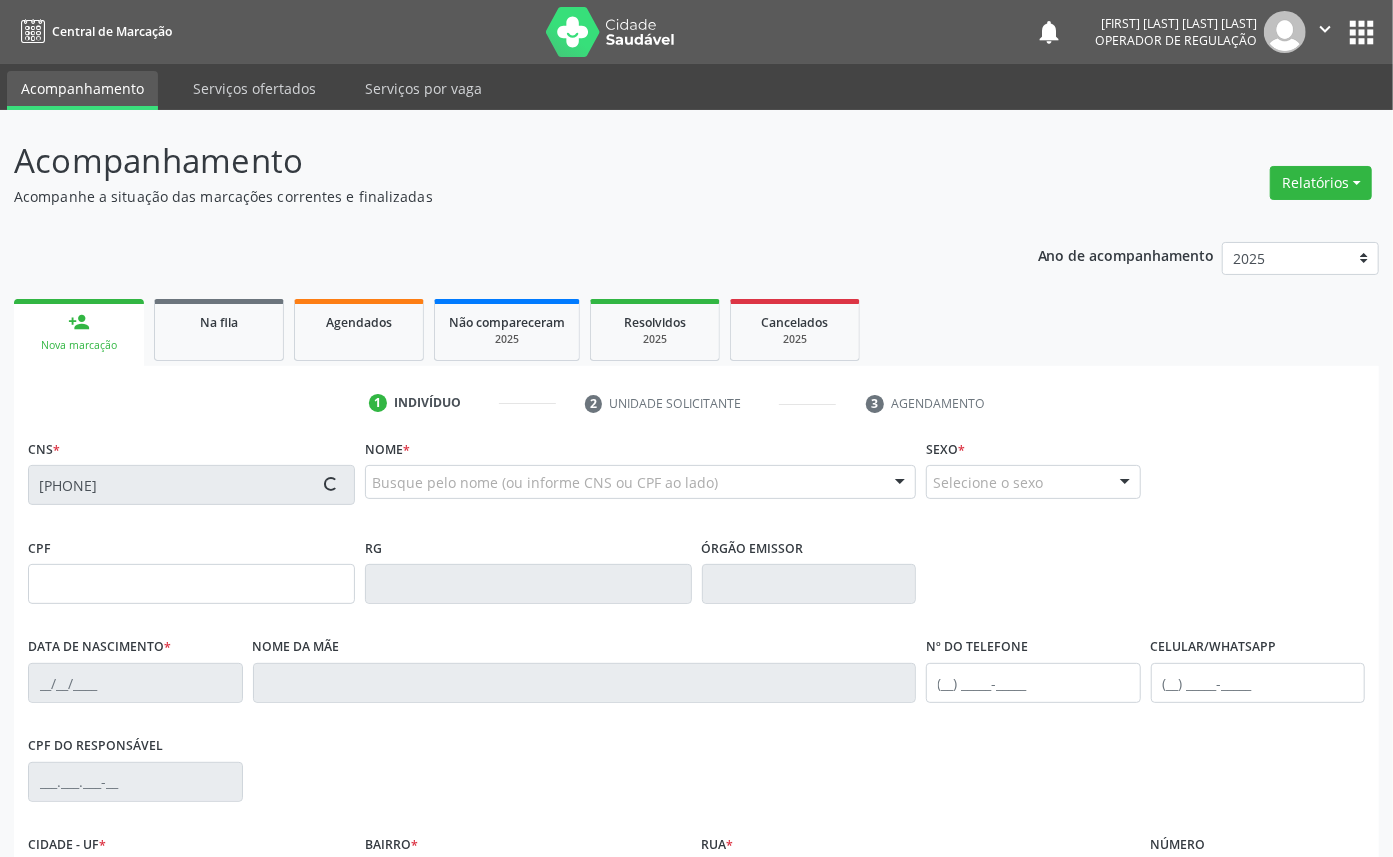 type on "[DATE]" 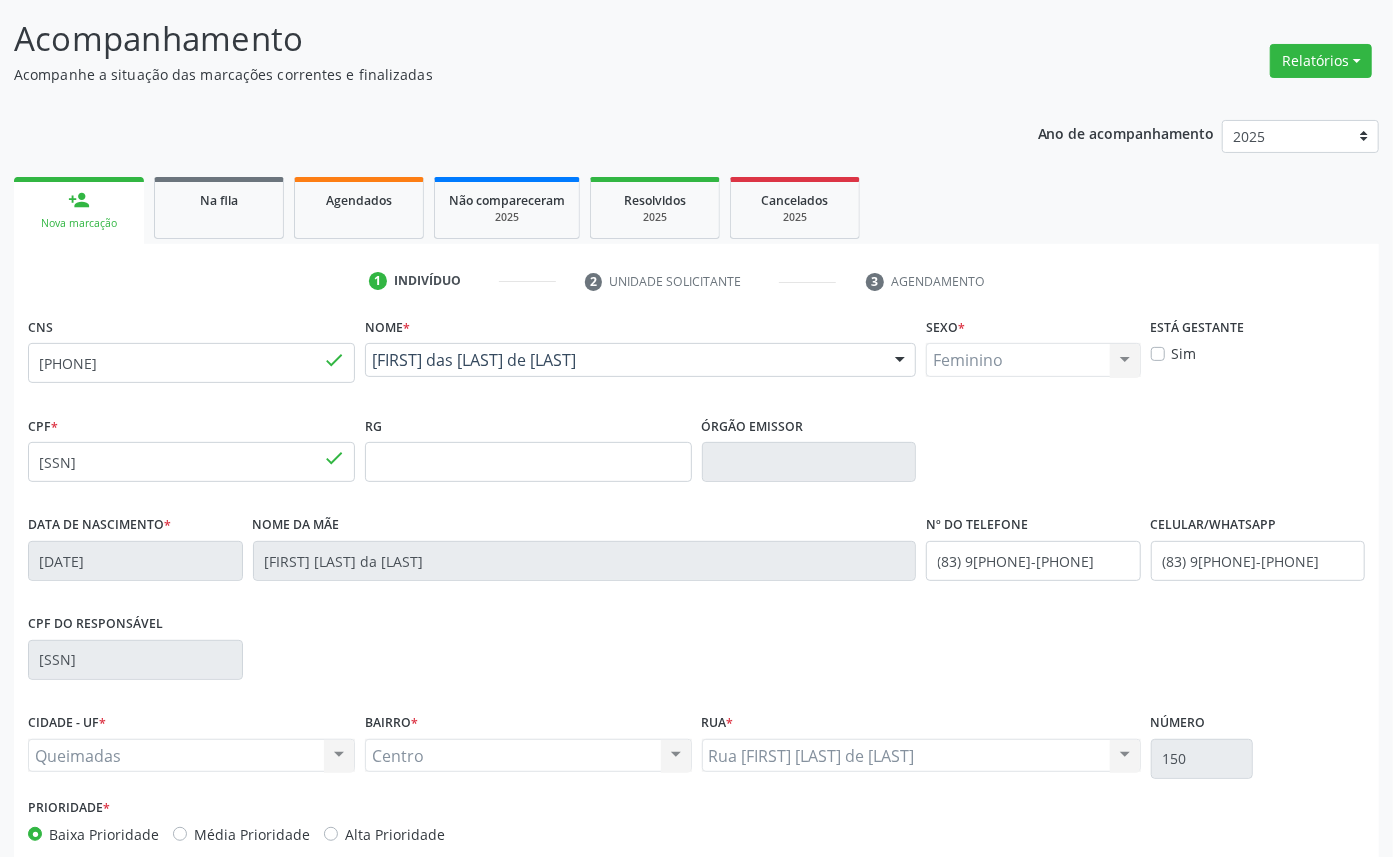 scroll, scrollTop: 225, scrollLeft: 0, axis: vertical 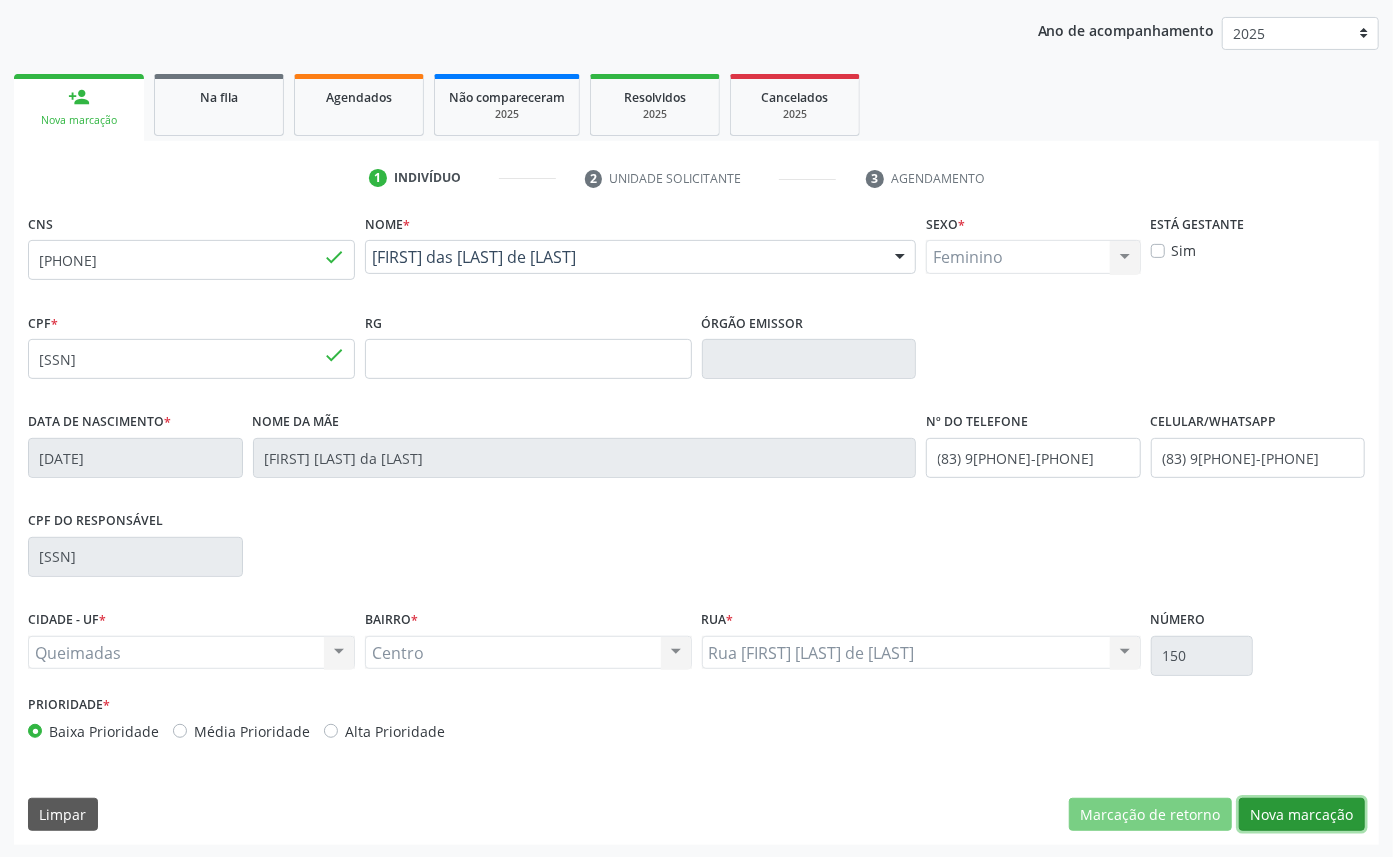 drag, startPoint x: 1288, startPoint y: 818, endPoint x: 904, endPoint y: 713, distance: 398.0967 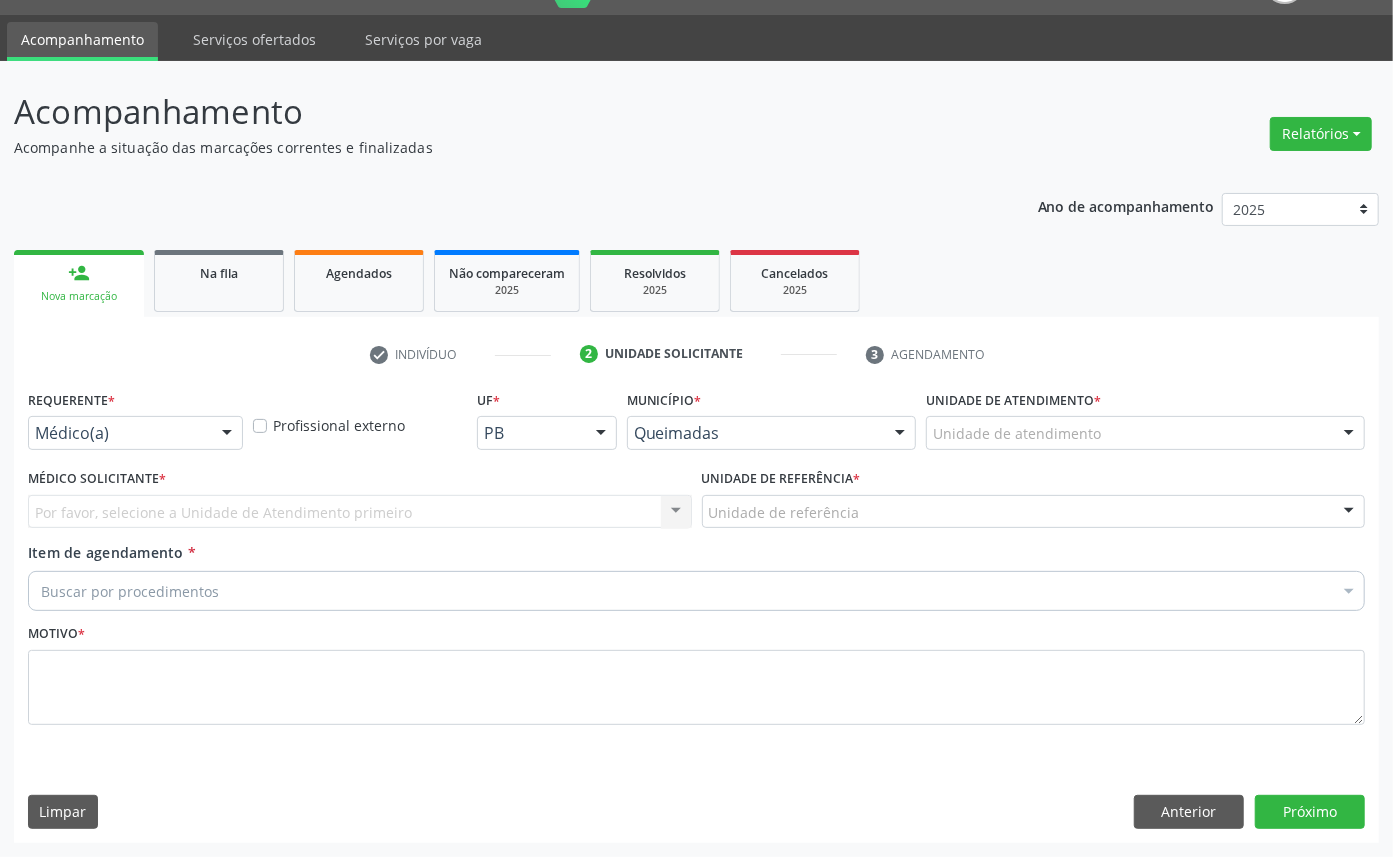 scroll, scrollTop: 47, scrollLeft: 0, axis: vertical 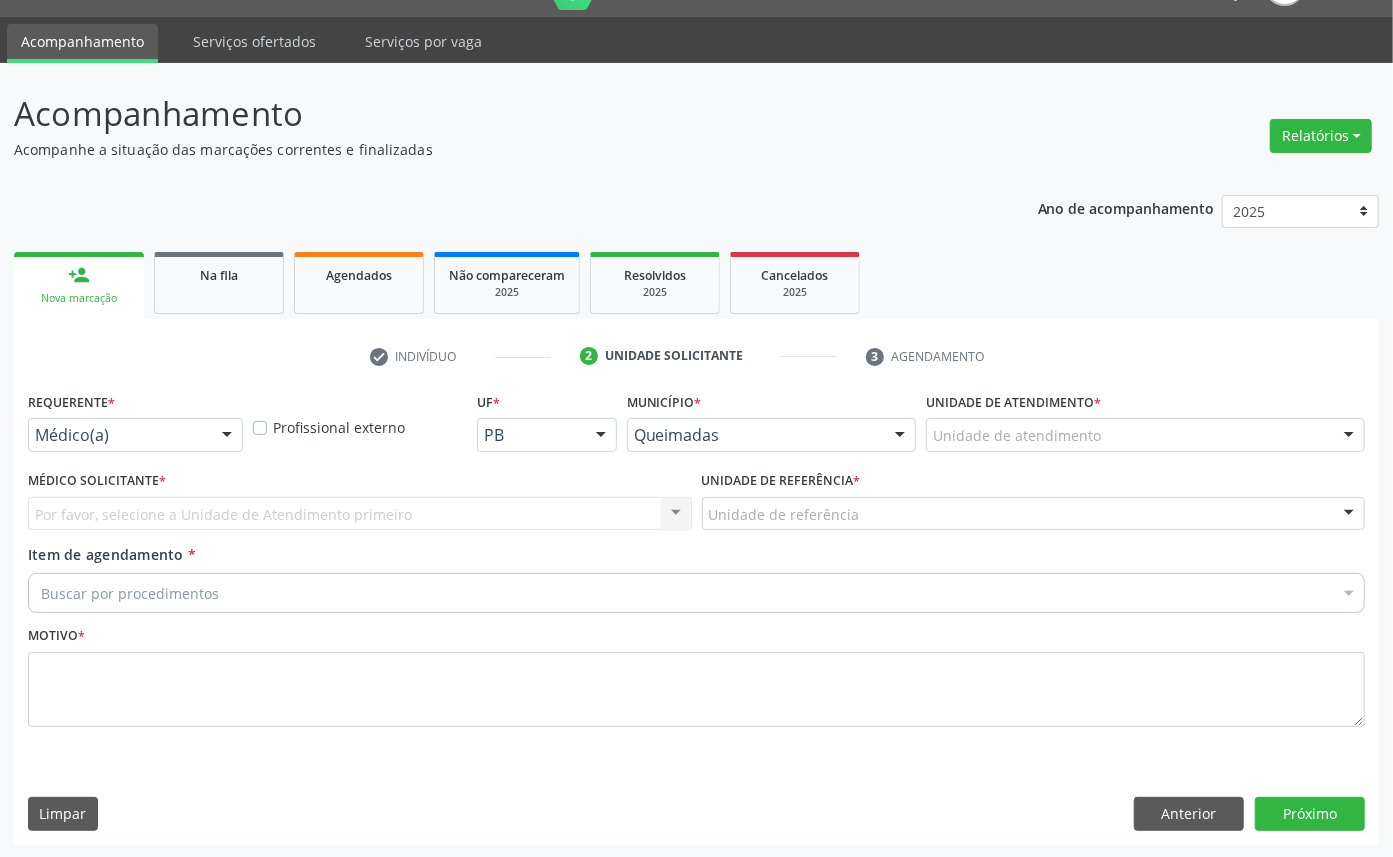 drag, startPoint x: 150, startPoint y: 437, endPoint x: 150, endPoint y: 494, distance: 57 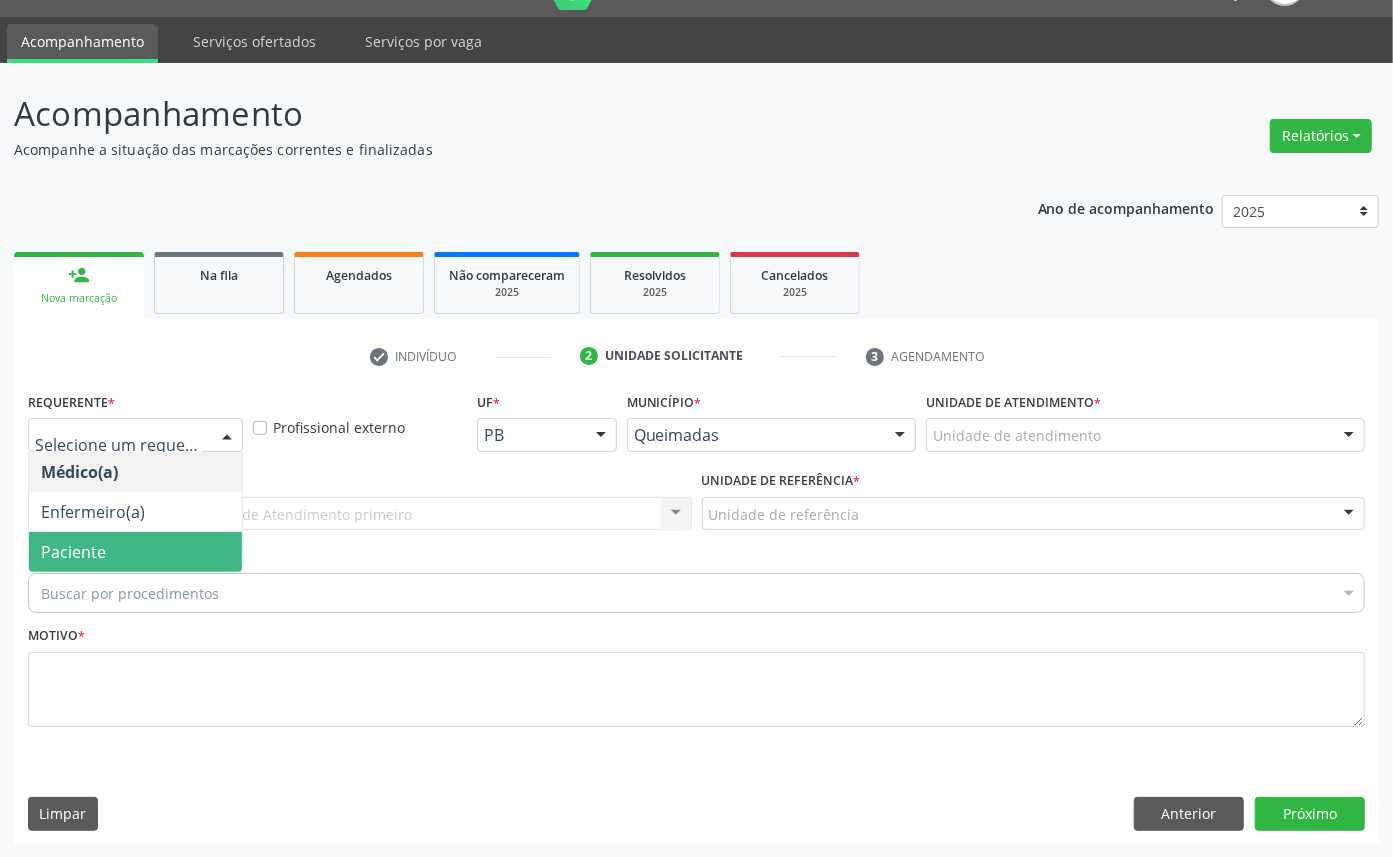 click on "Paciente" at bounding box center [135, 552] 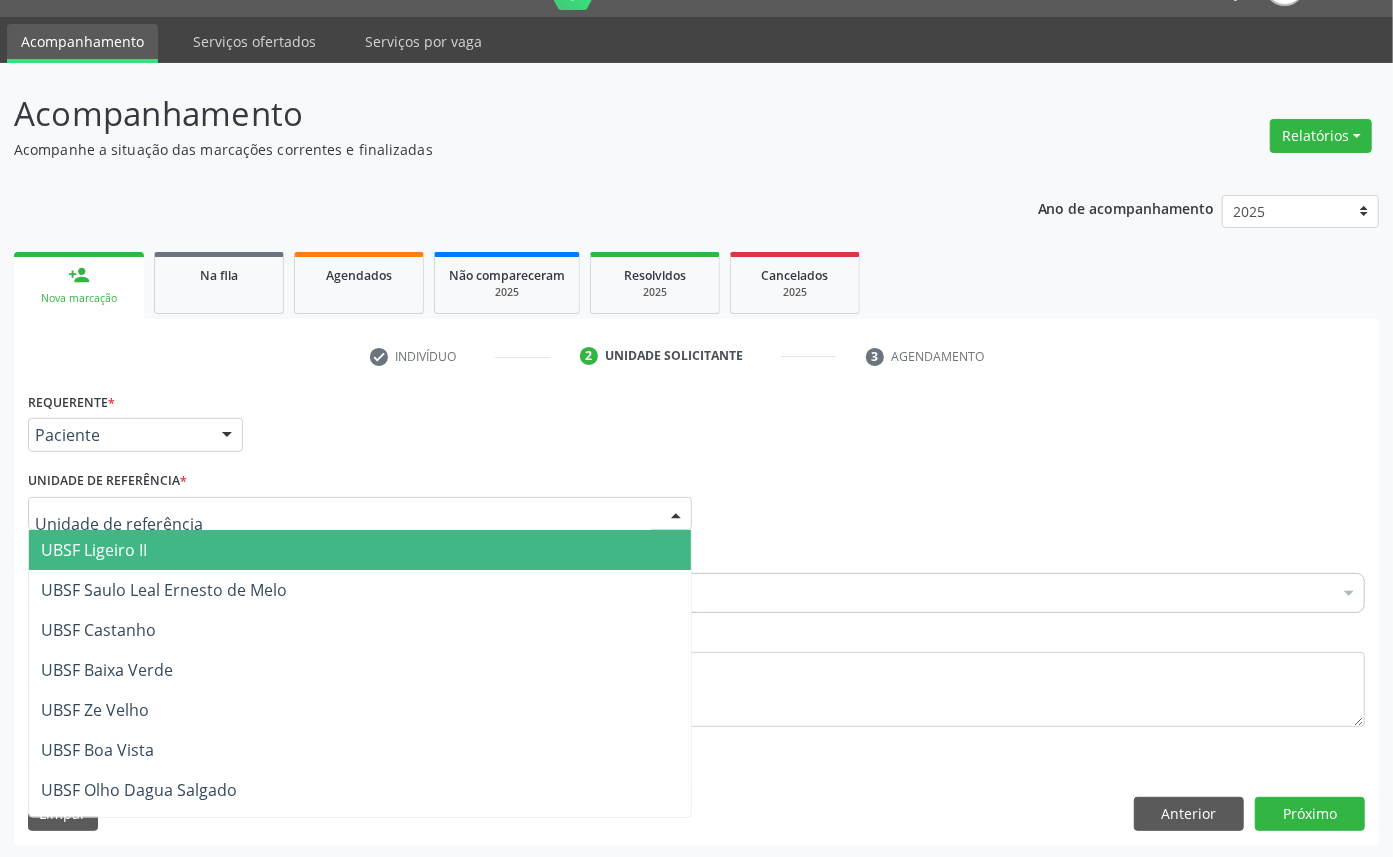 click at bounding box center (360, 514) 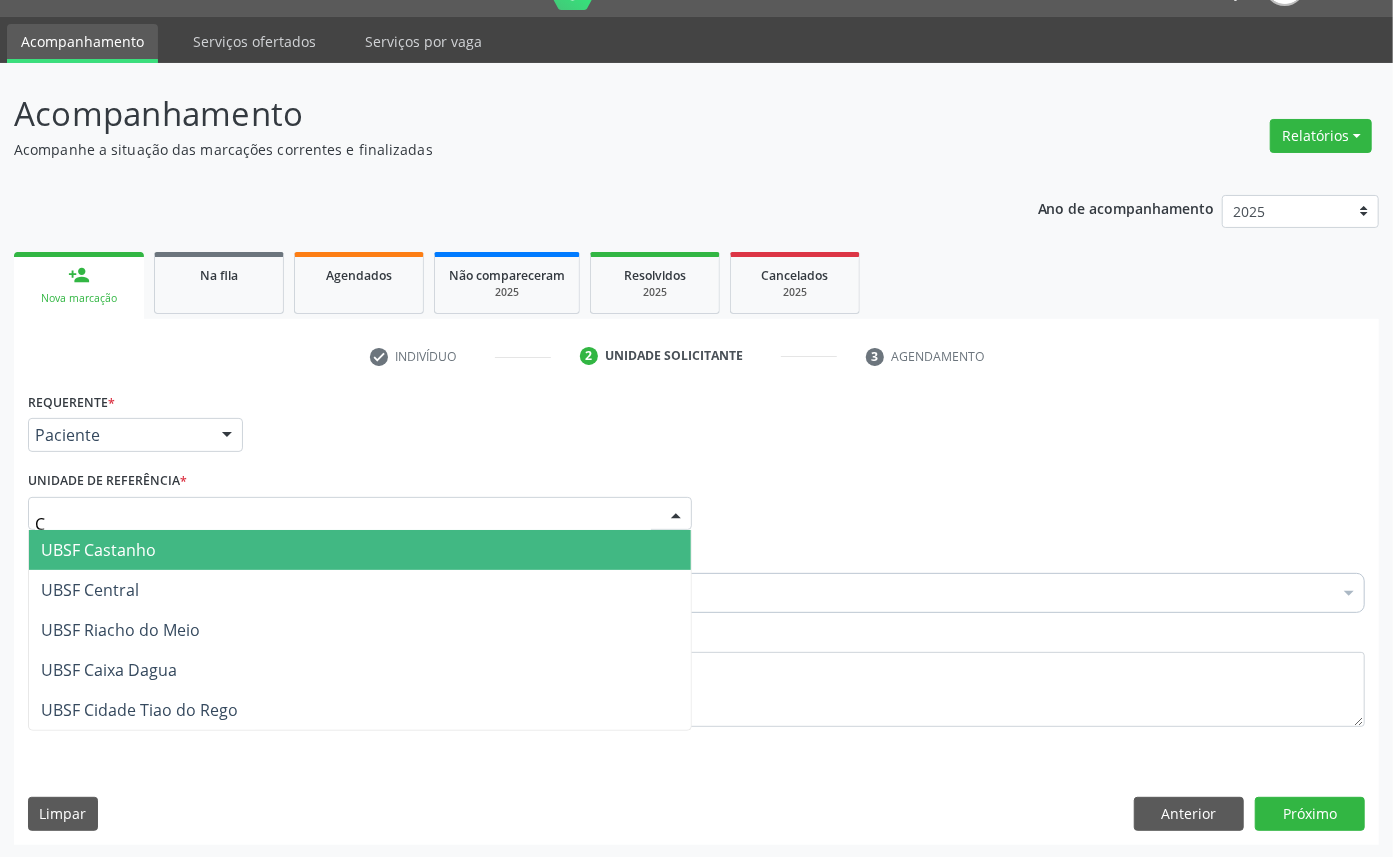 type on "CE" 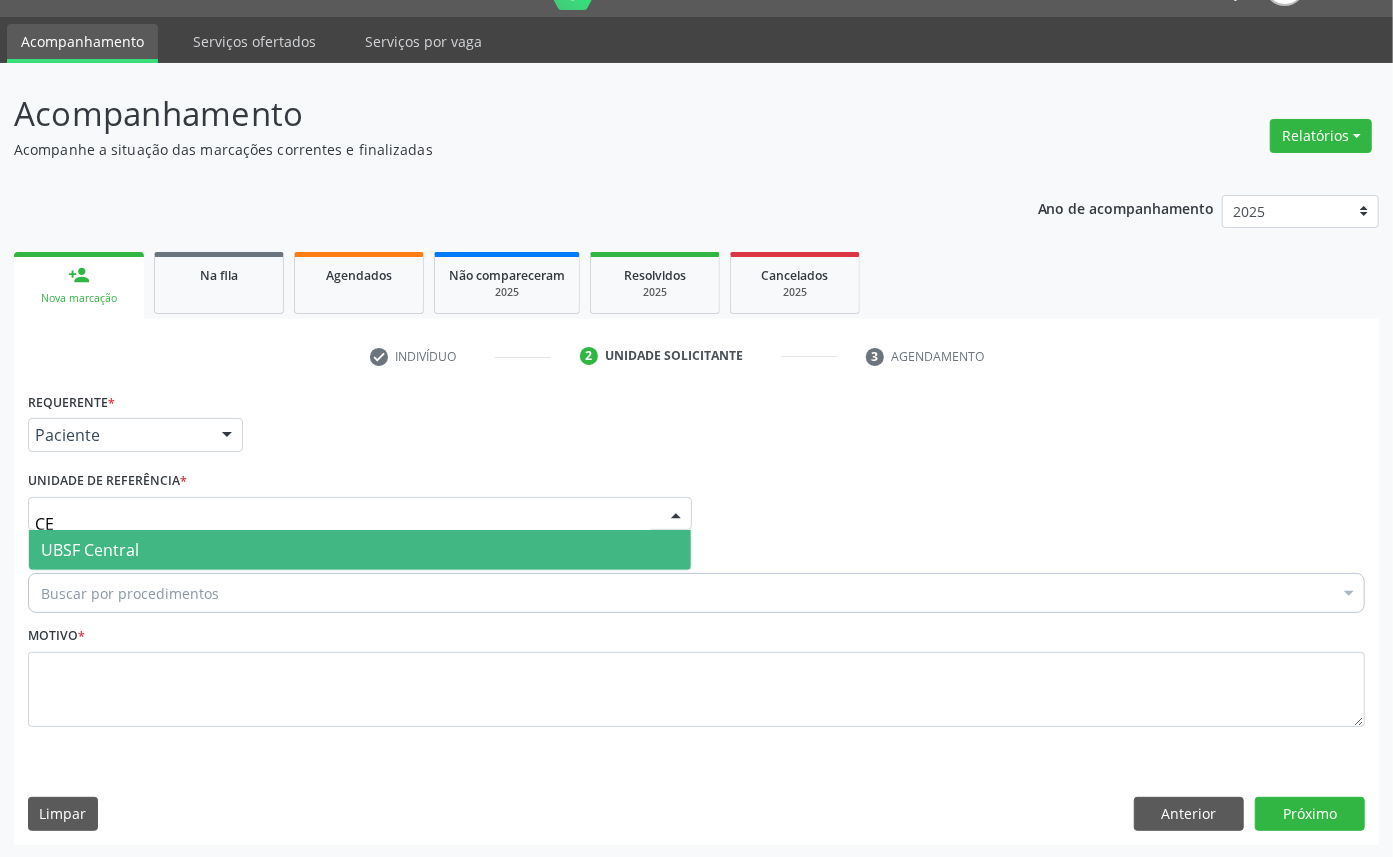 click on "UBSF Central" at bounding box center [360, 550] 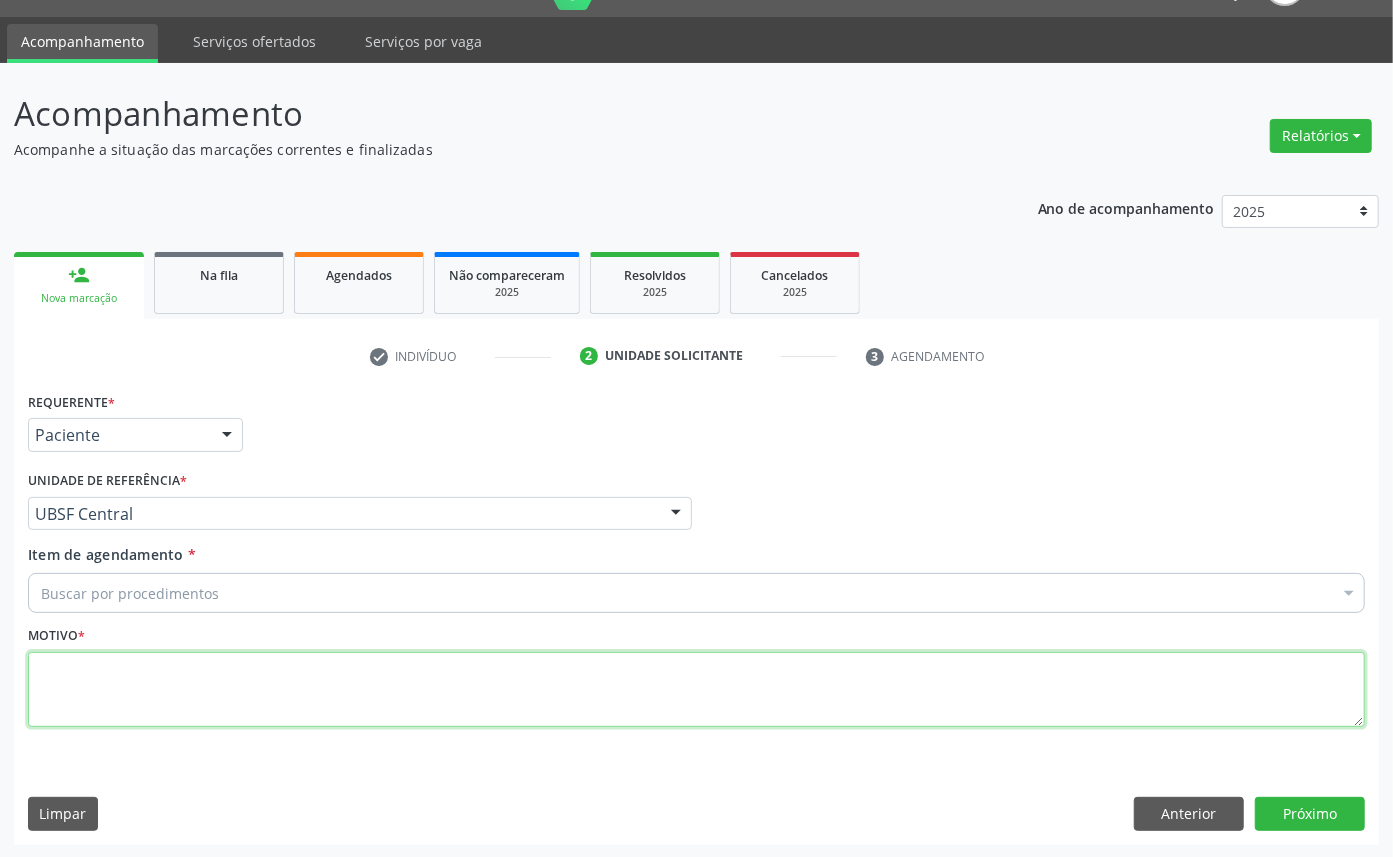 drag, startPoint x: 223, startPoint y: 701, endPoint x: 214, endPoint y: 665, distance: 37.107952 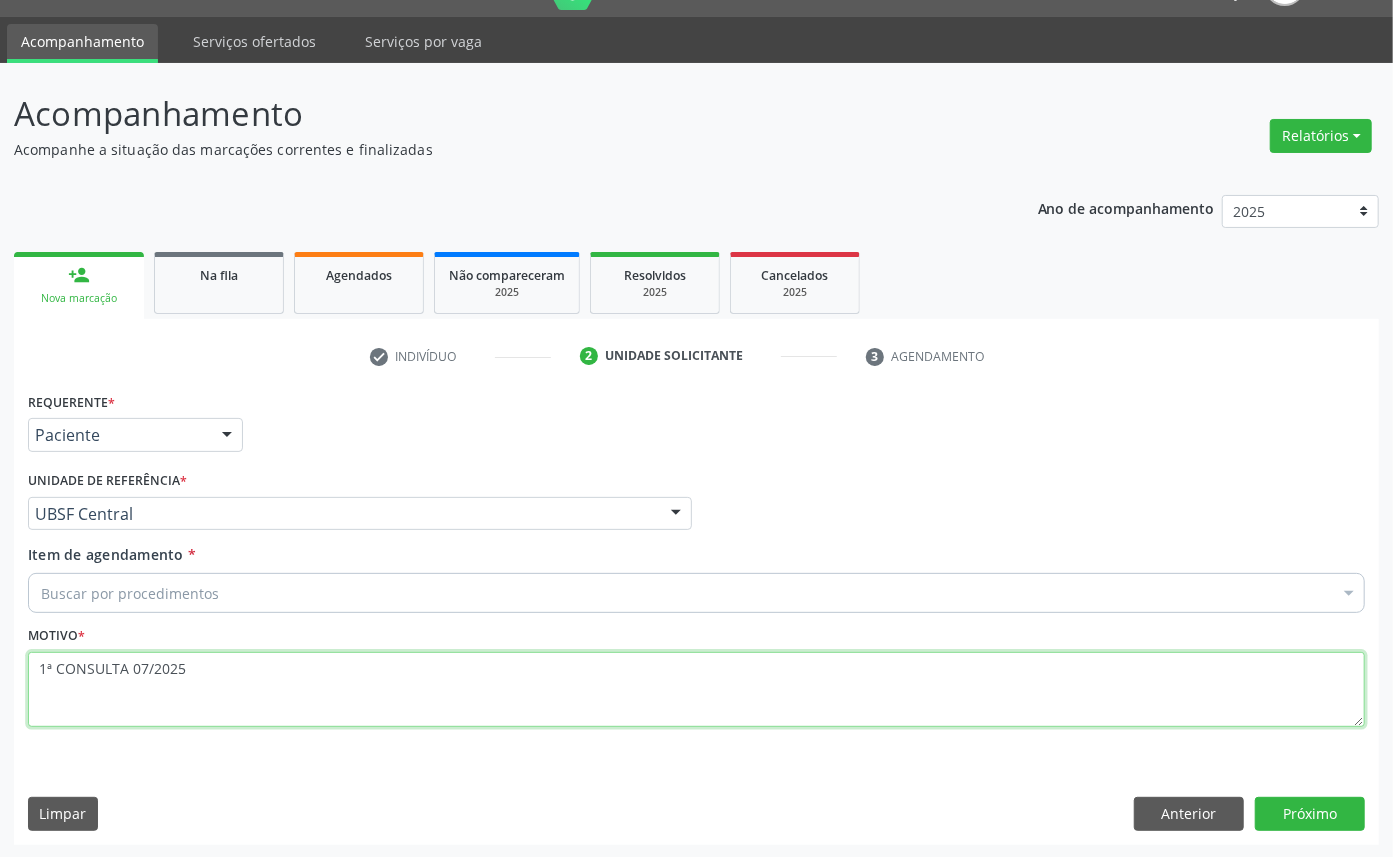 type on "1ª CONSULTA 07/2025" 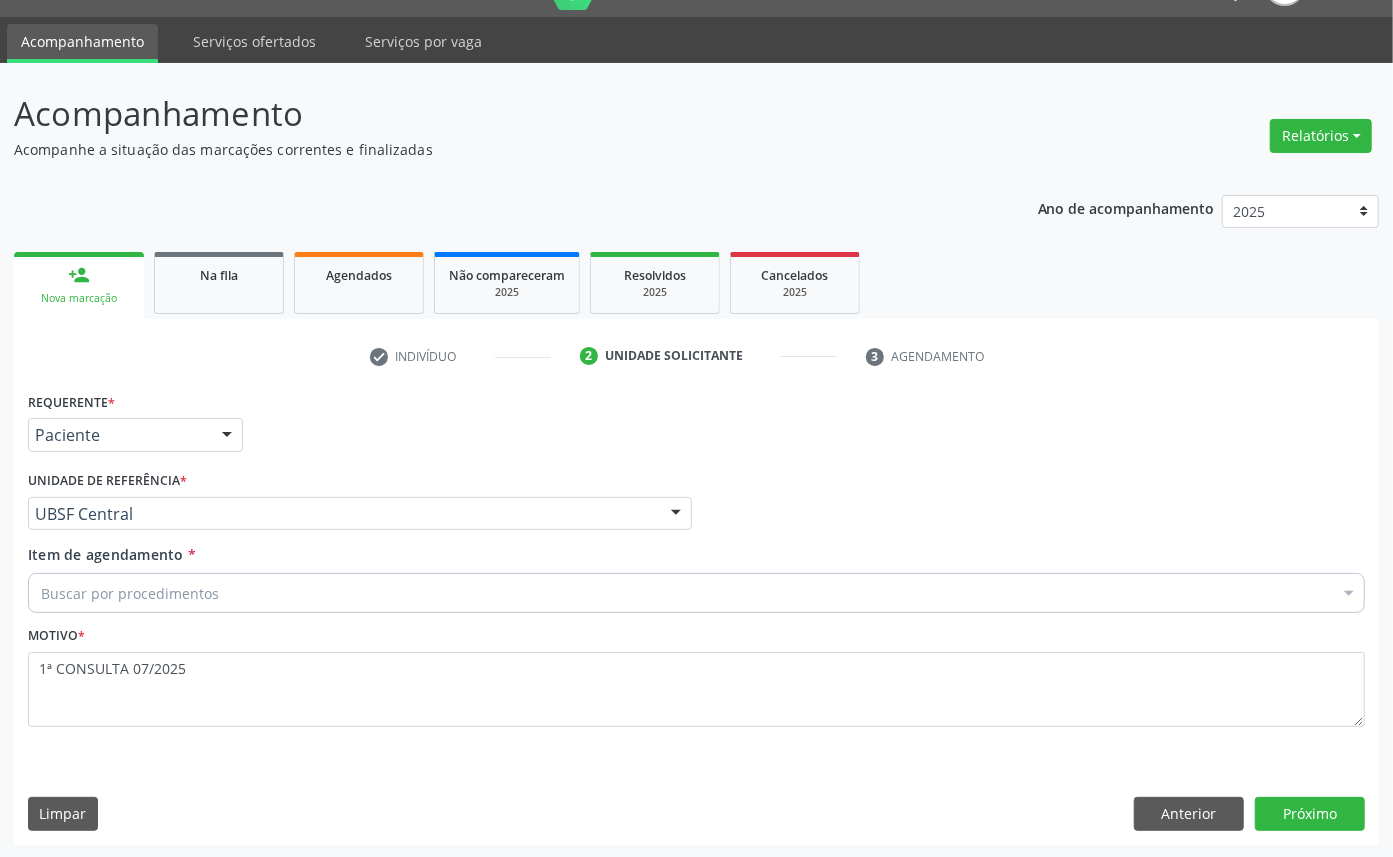 click on "Buscar por procedimentos" at bounding box center [696, 593] 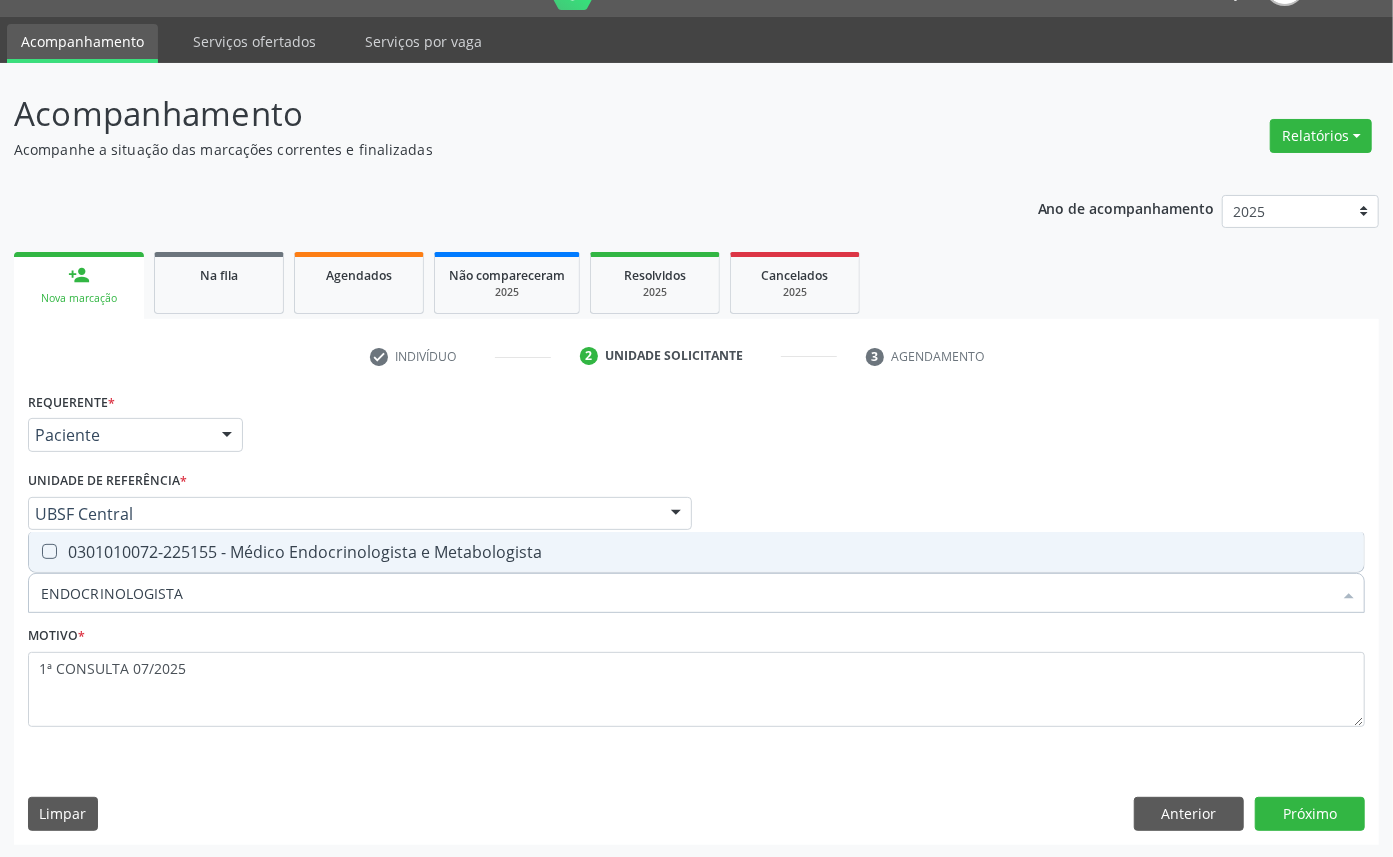 click on "0301010072-225155 - Médico Endocrinologista e Metabologista" at bounding box center [696, 552] 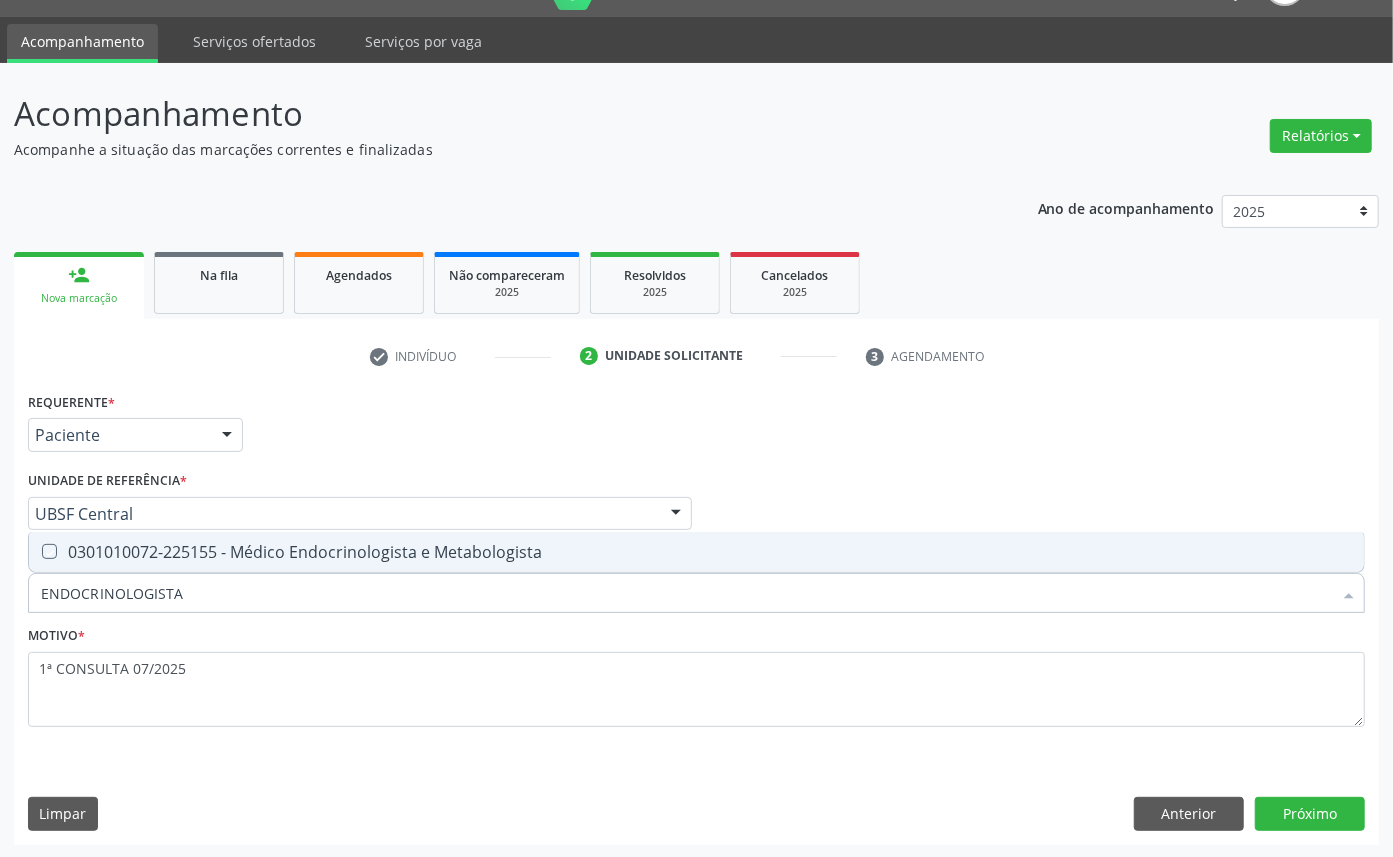 checkbox on "true" 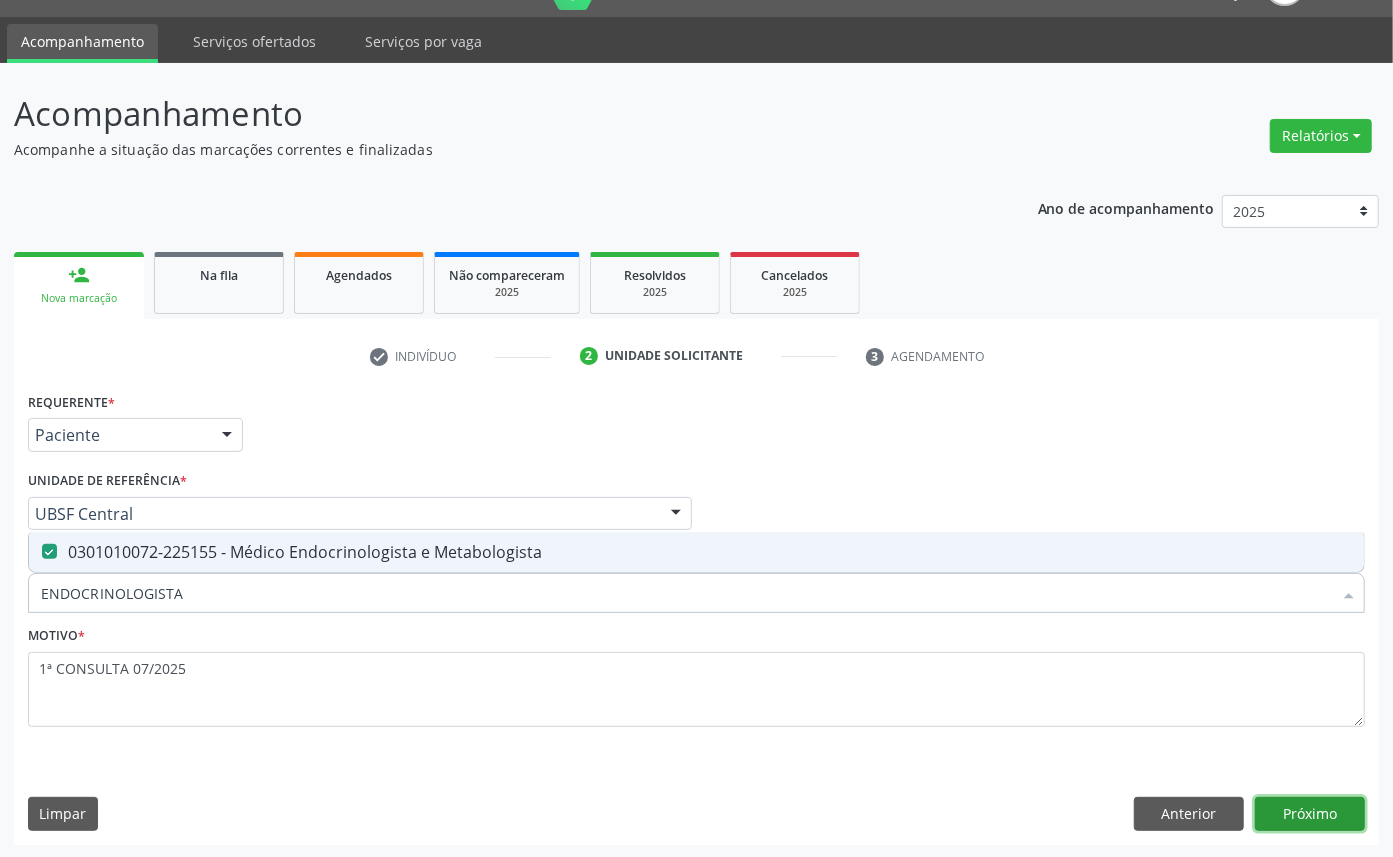 click on "Próximo" at bounding box center (1310, 814) 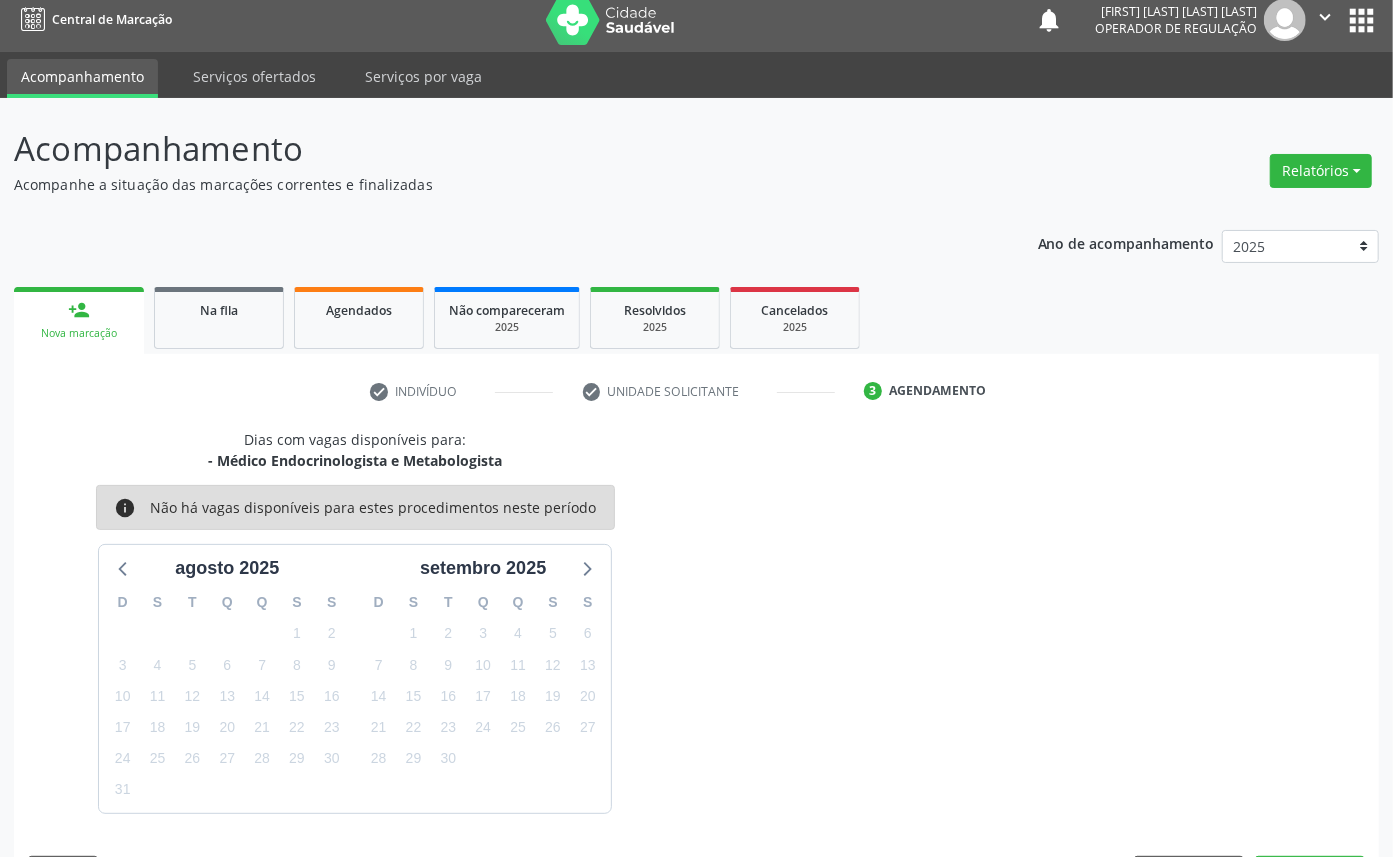 scroll, scrollTop: 47, scrollLeft: 0, axis: vertical 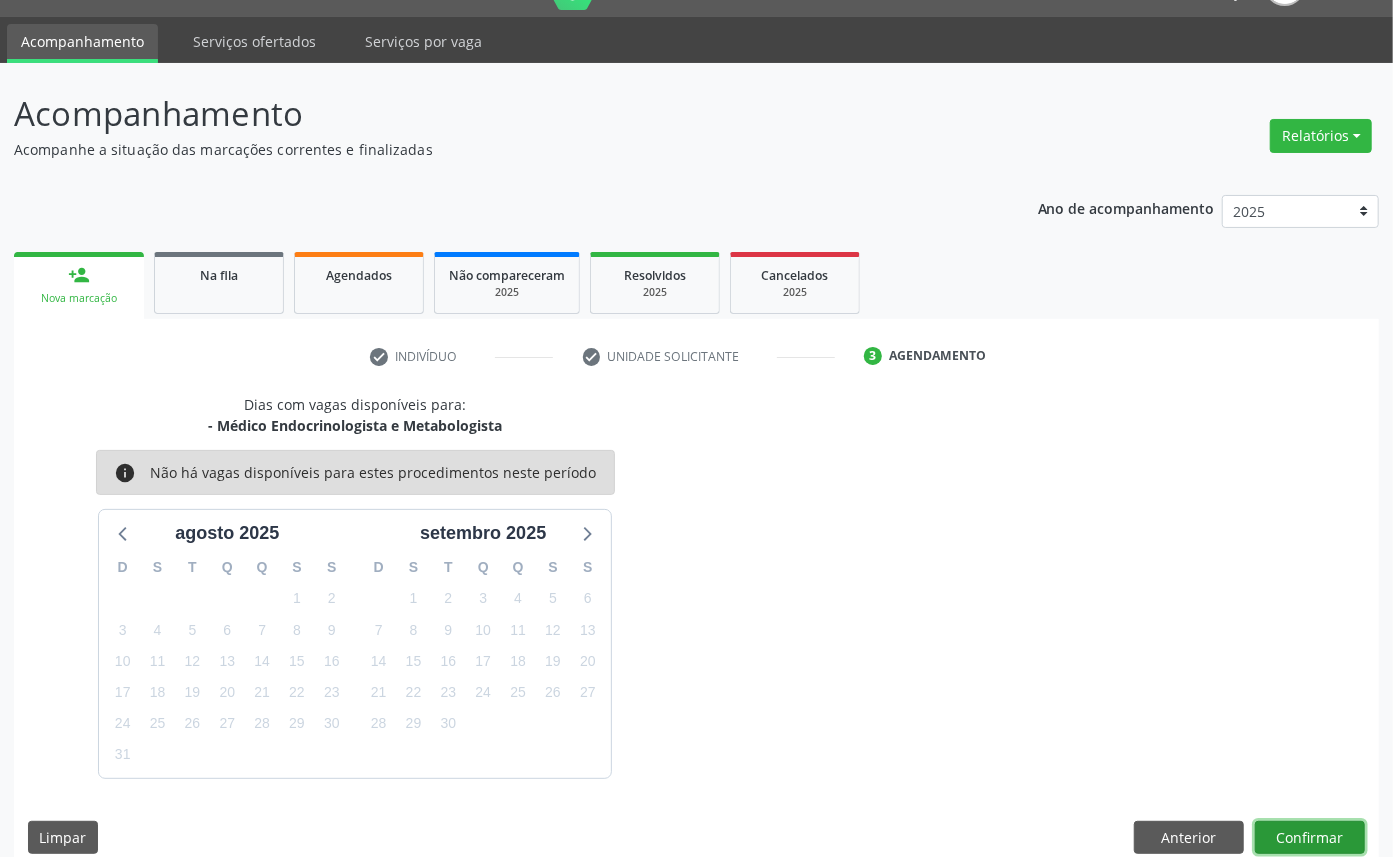 click on "Confirmar" at bounding box center [1310, 838] 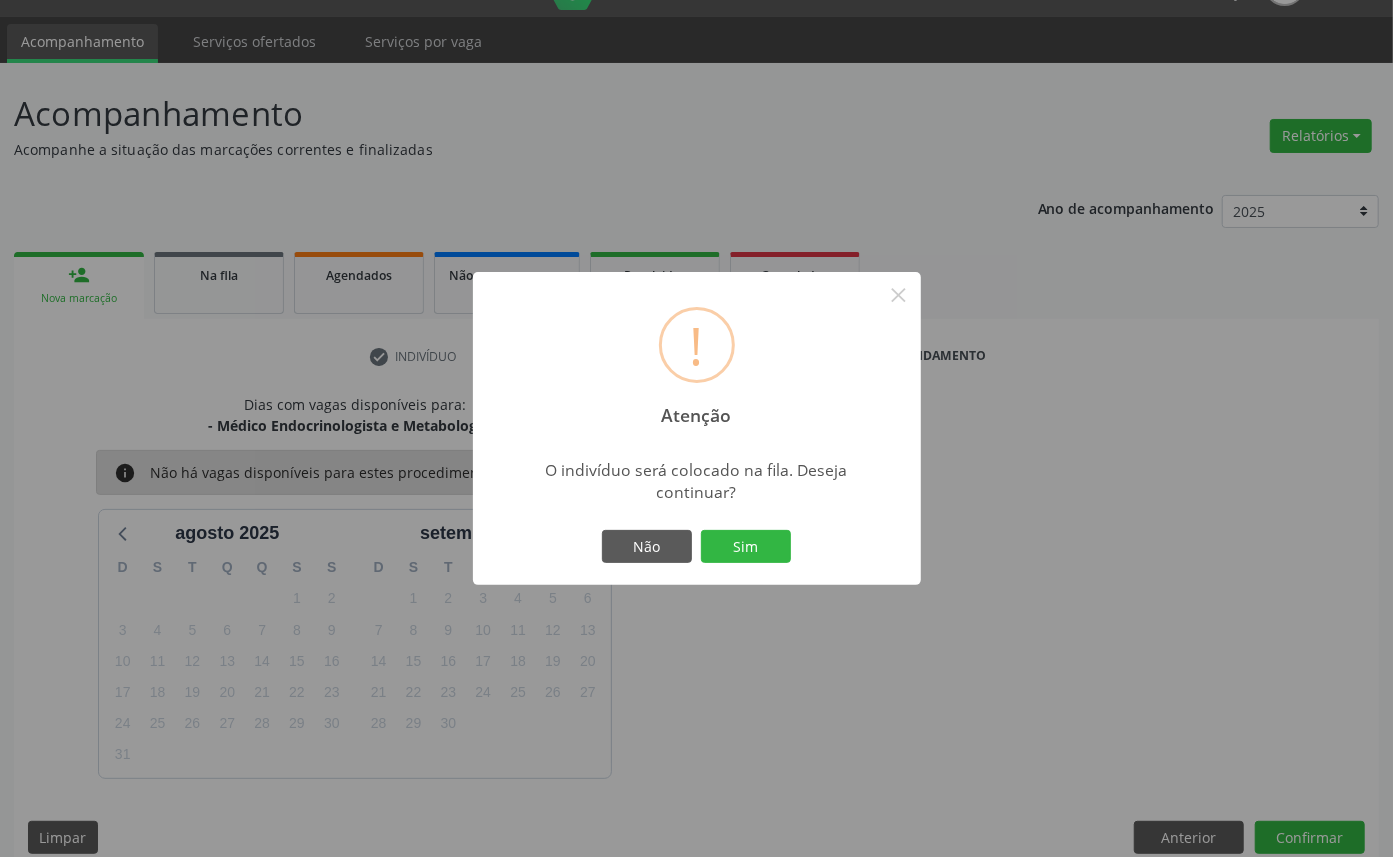 type 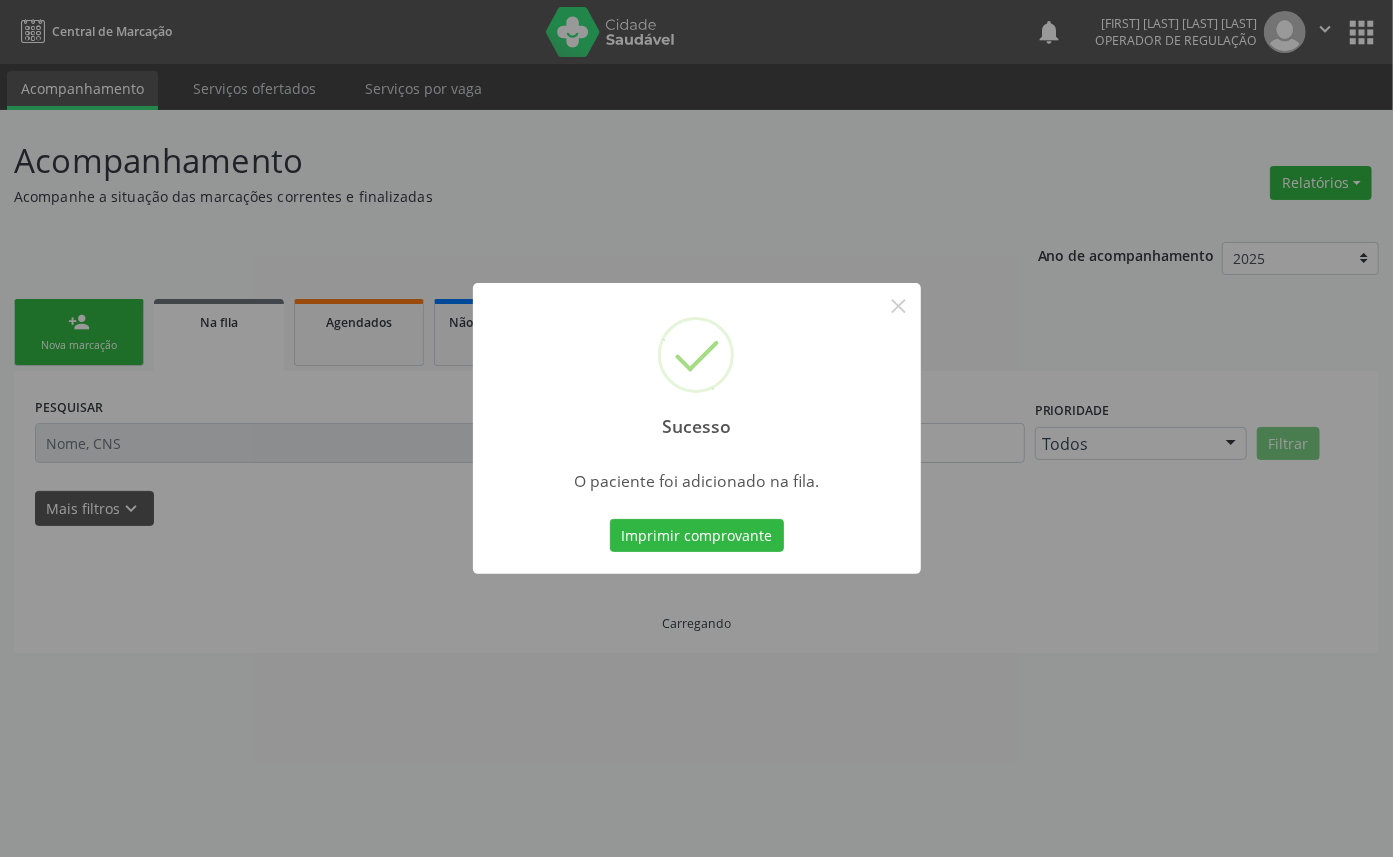scroll, scrollTop: 0, scrollLeft: 0, axis: both 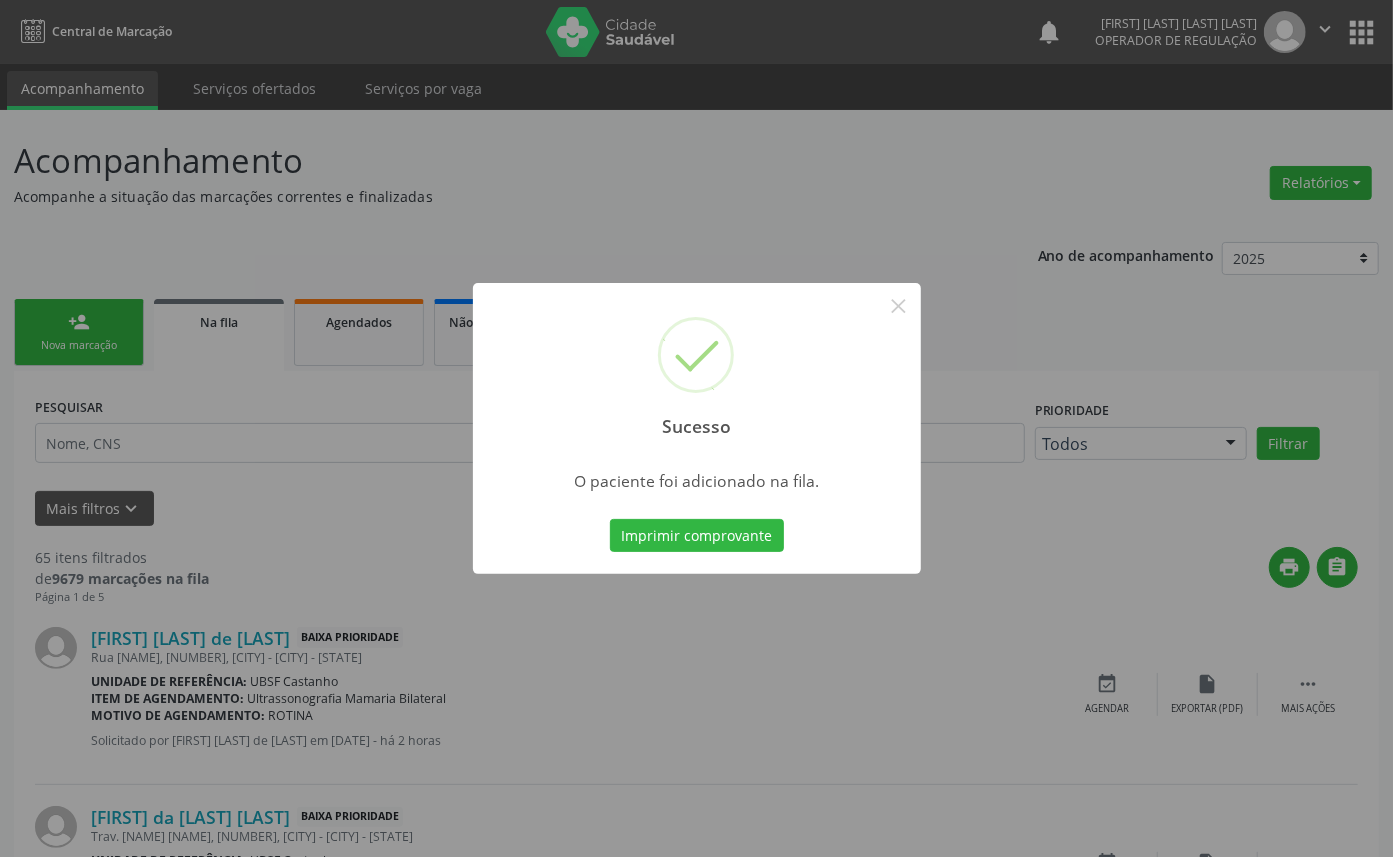 type 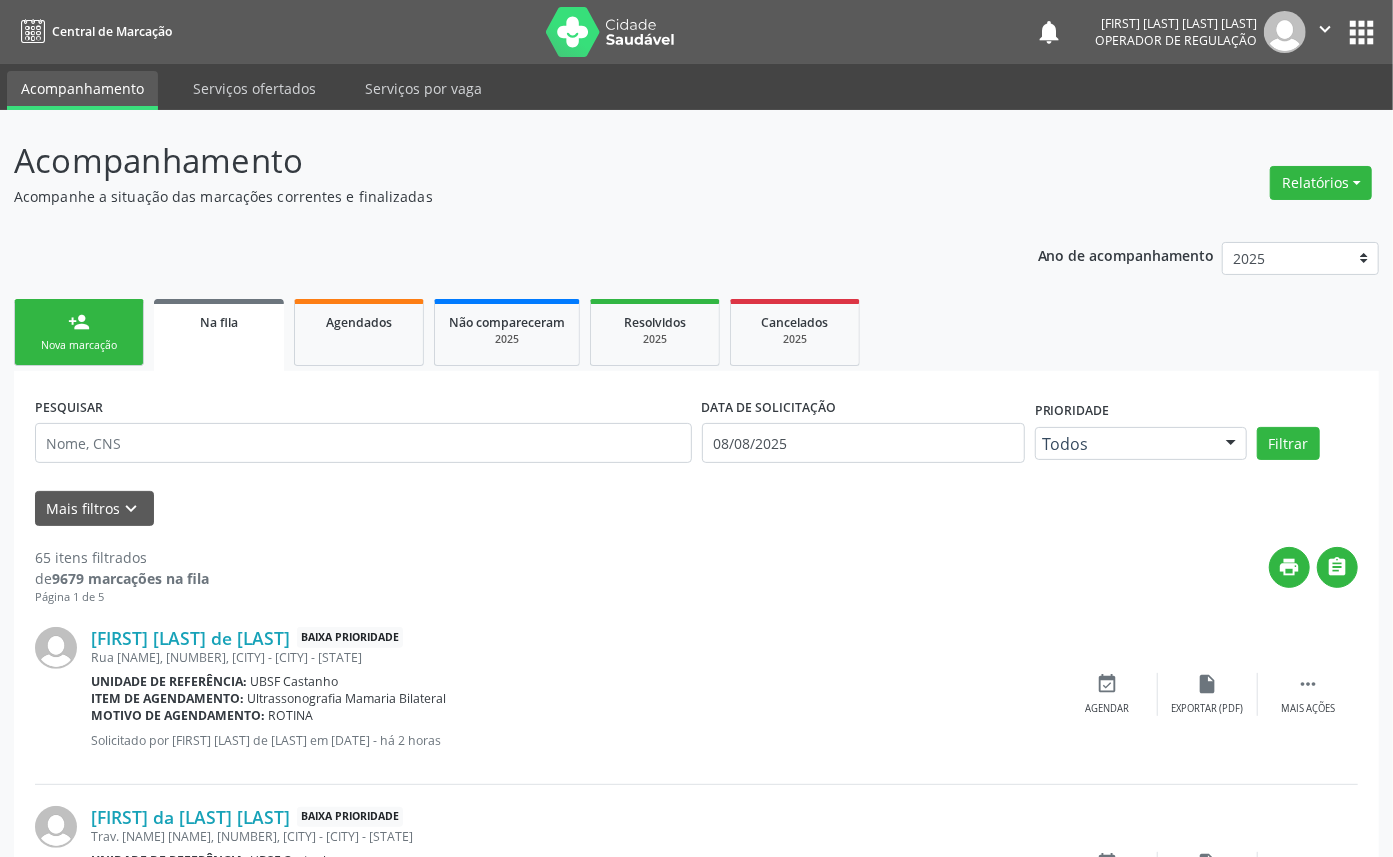 click on "person_add
Nova marcação" at bounding box center (79, 332) 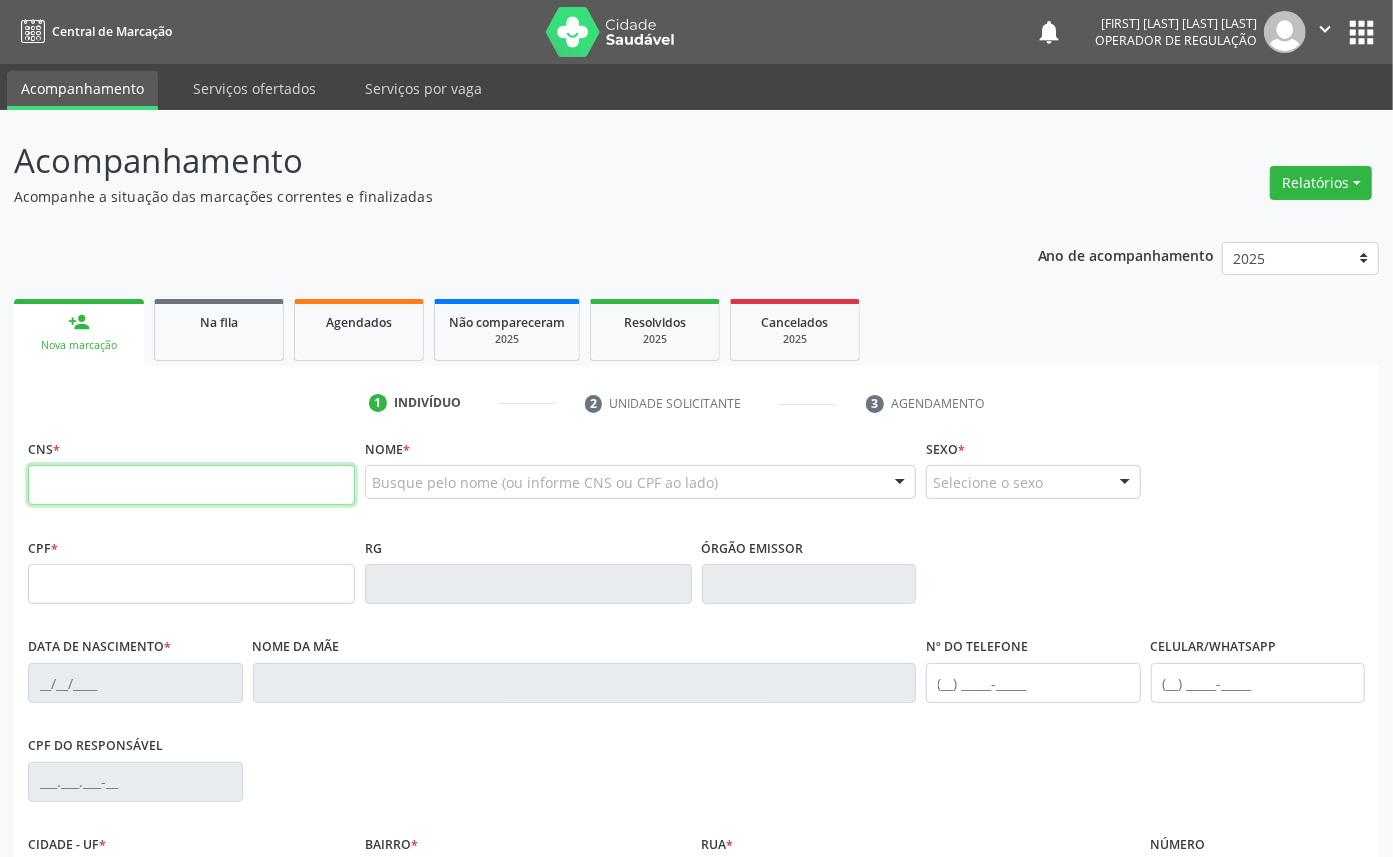 click at bounding box center [191, 485] 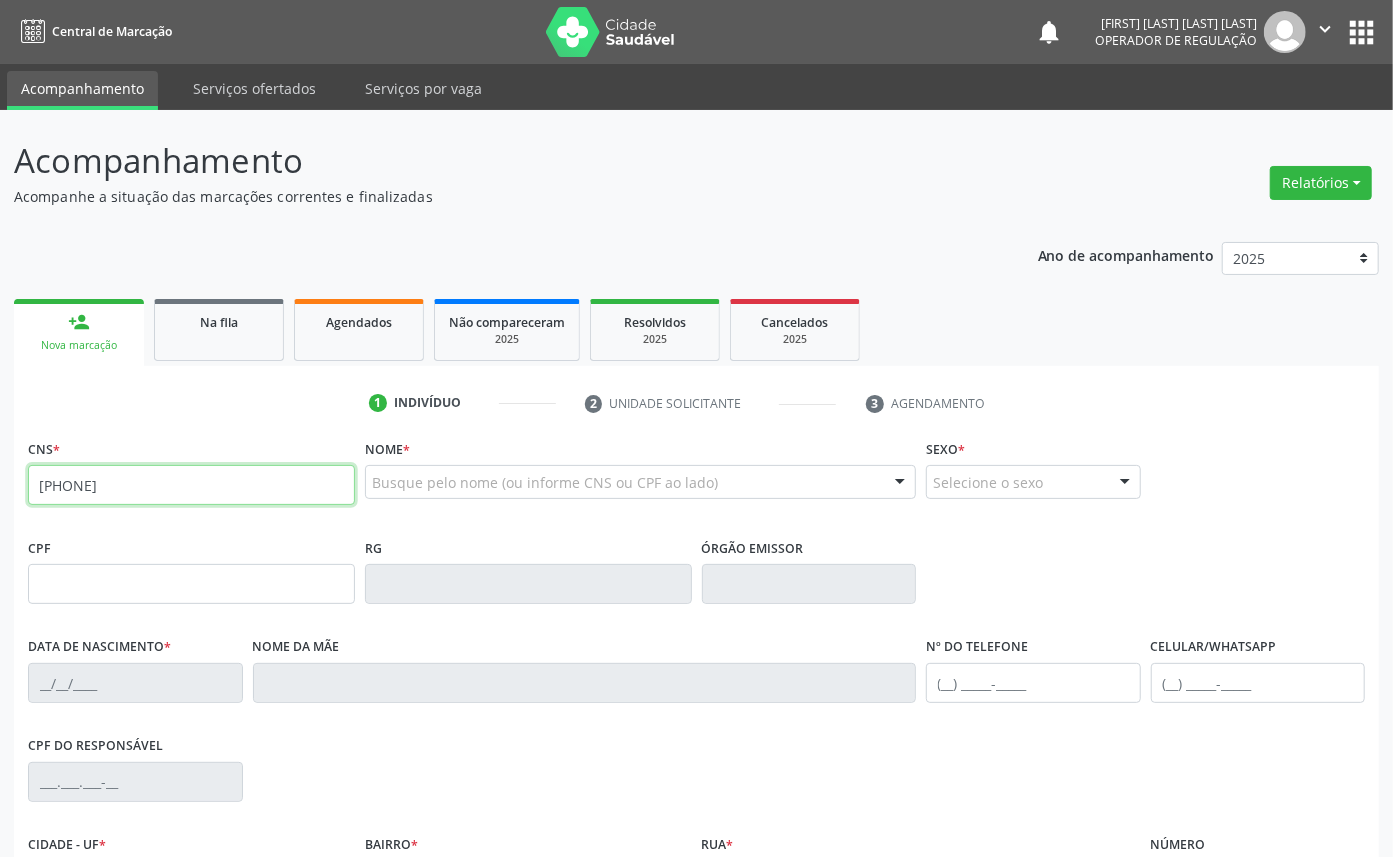type on "[PHONE]" 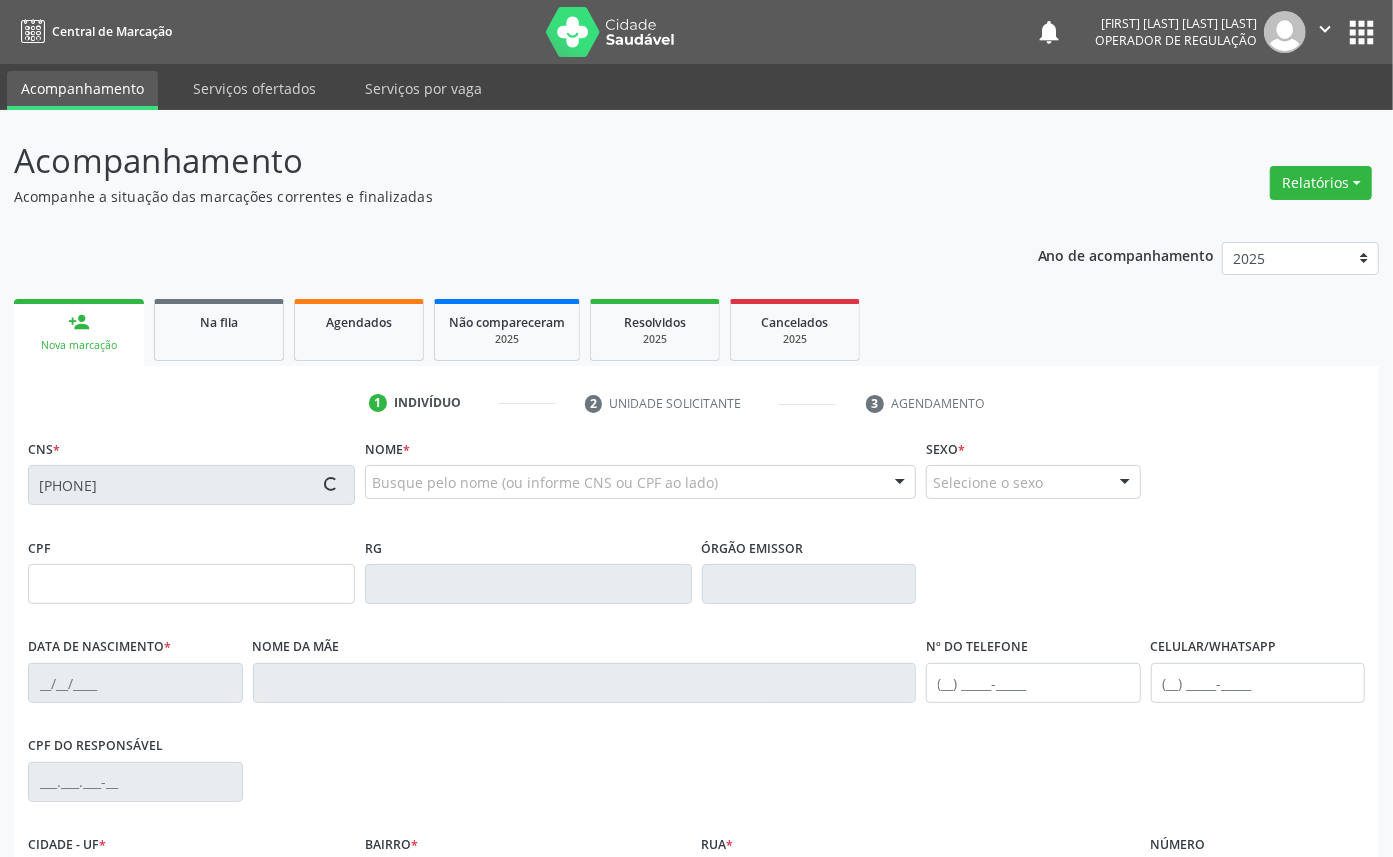 type on "[SSN]" 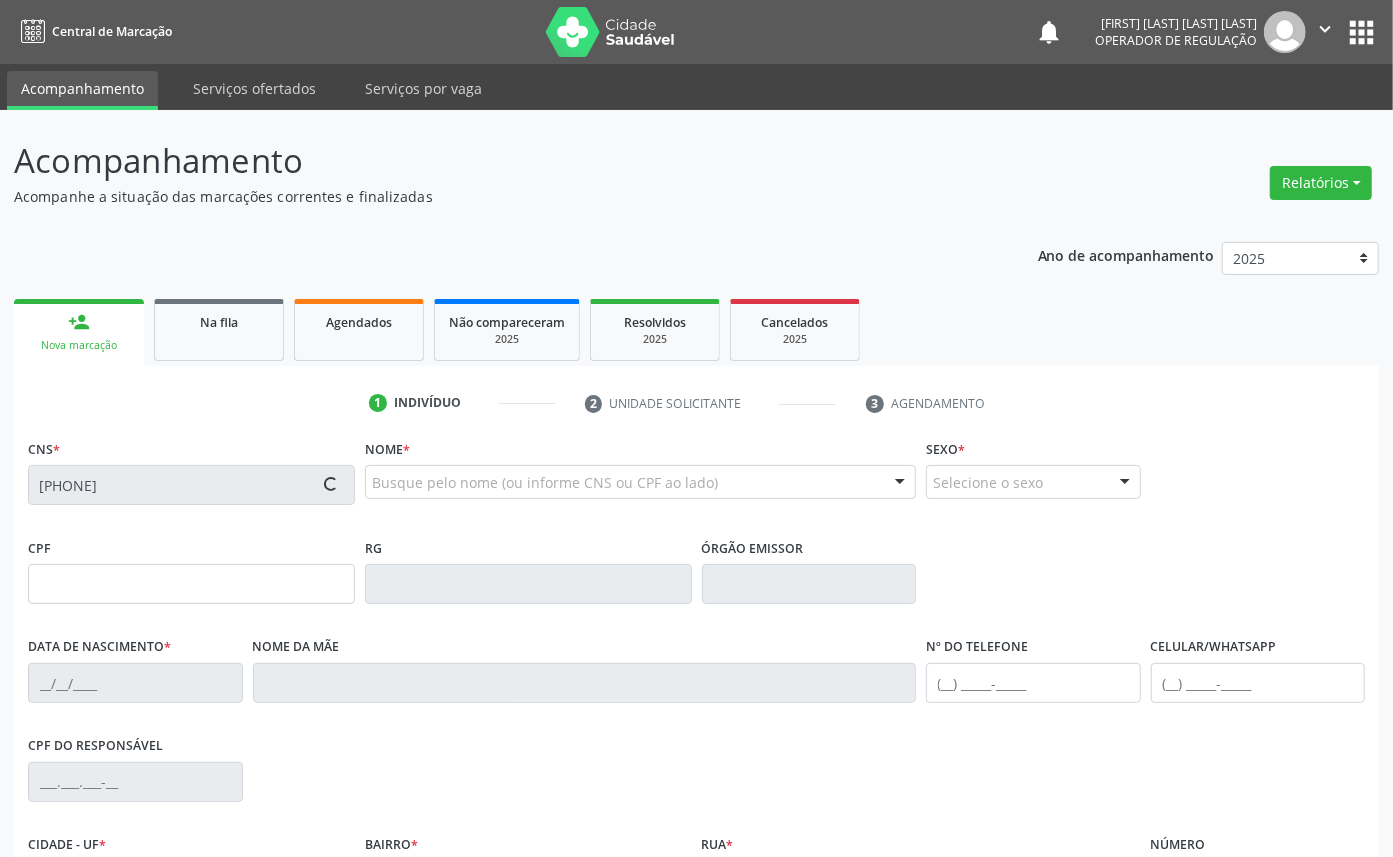 type on "[DATE]" 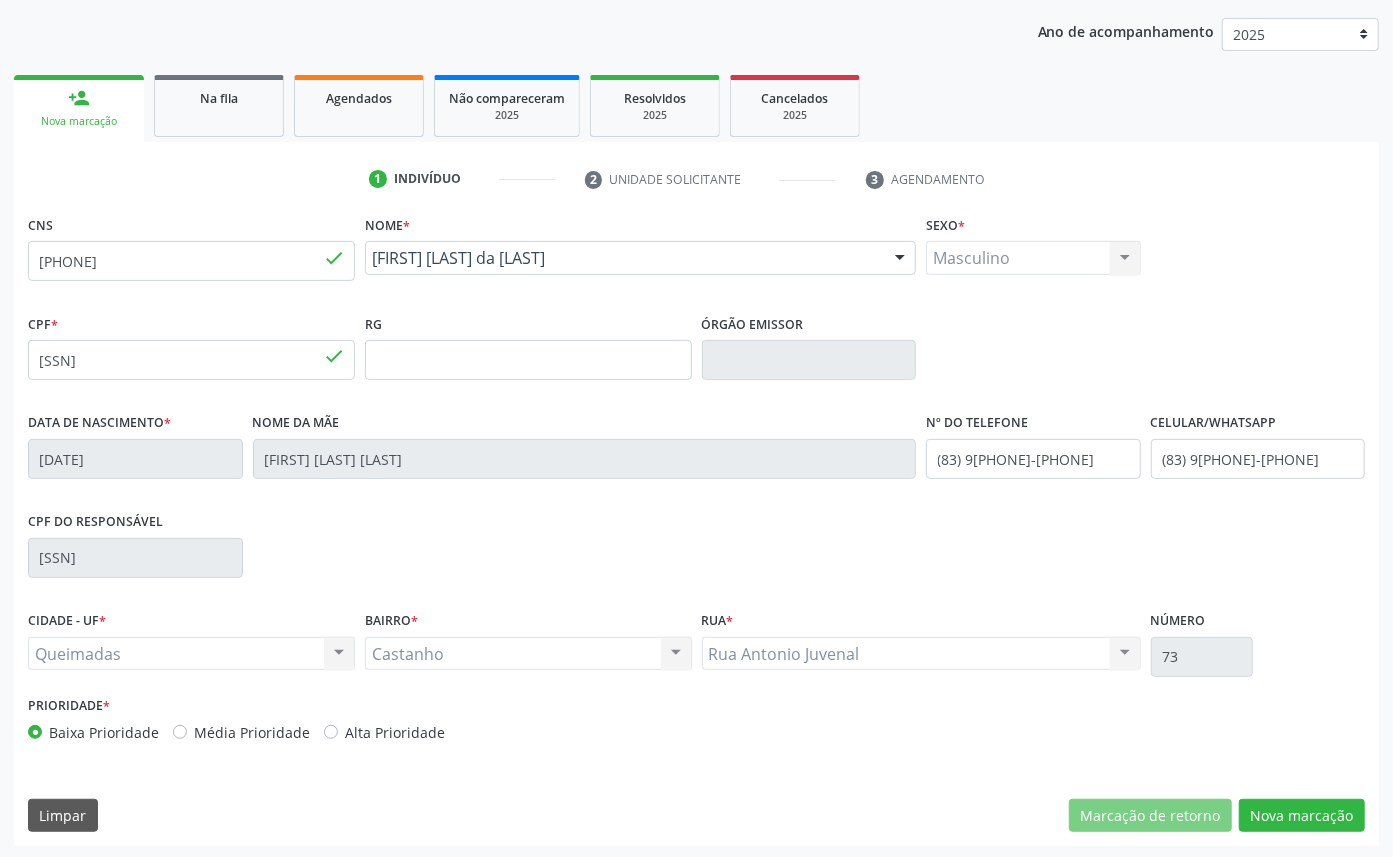 scroll, scrollTop: 225, scrollLeft: 0, axis: vertical 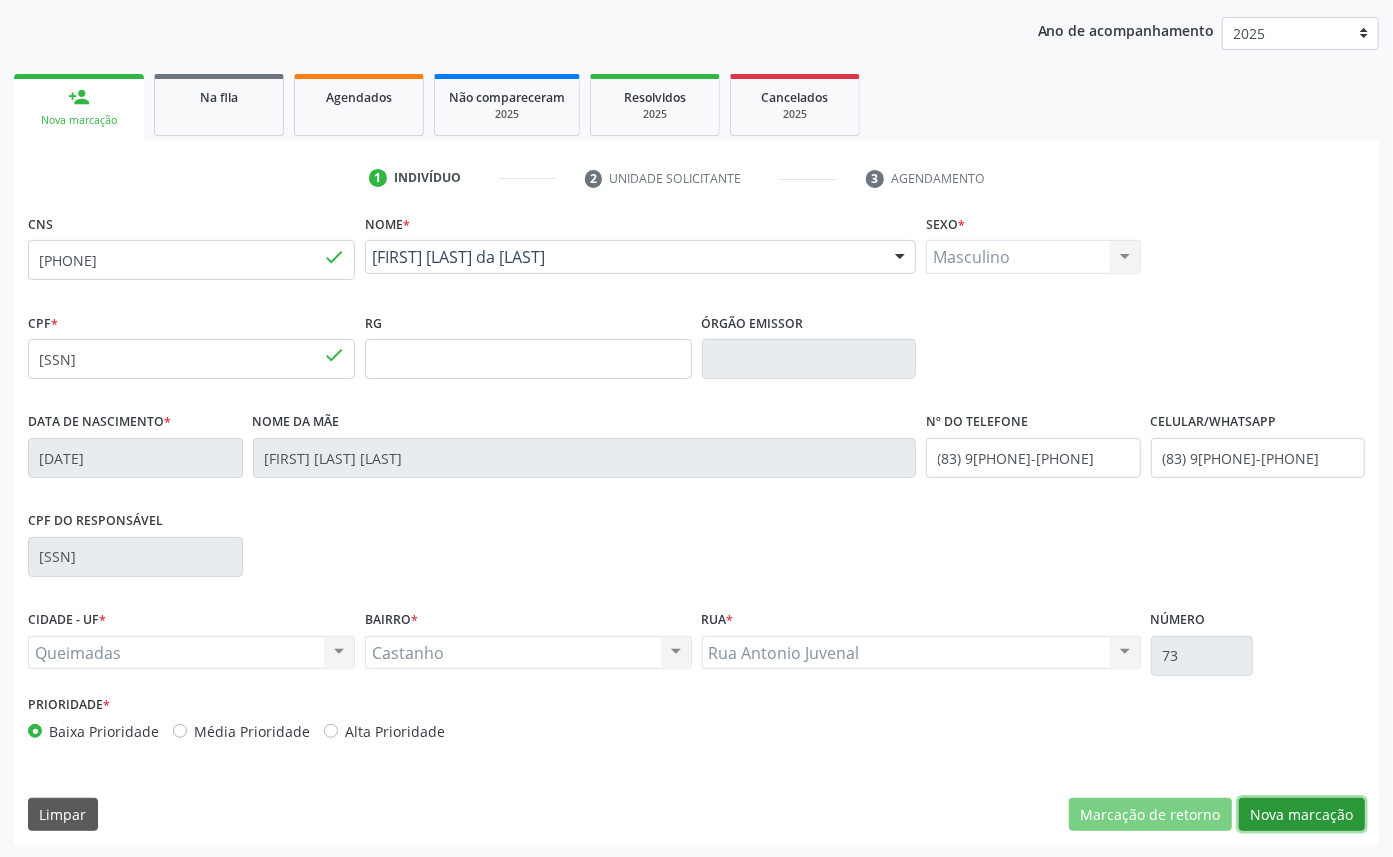 click on "Nova marcação" at bounding box center [1302, 815] 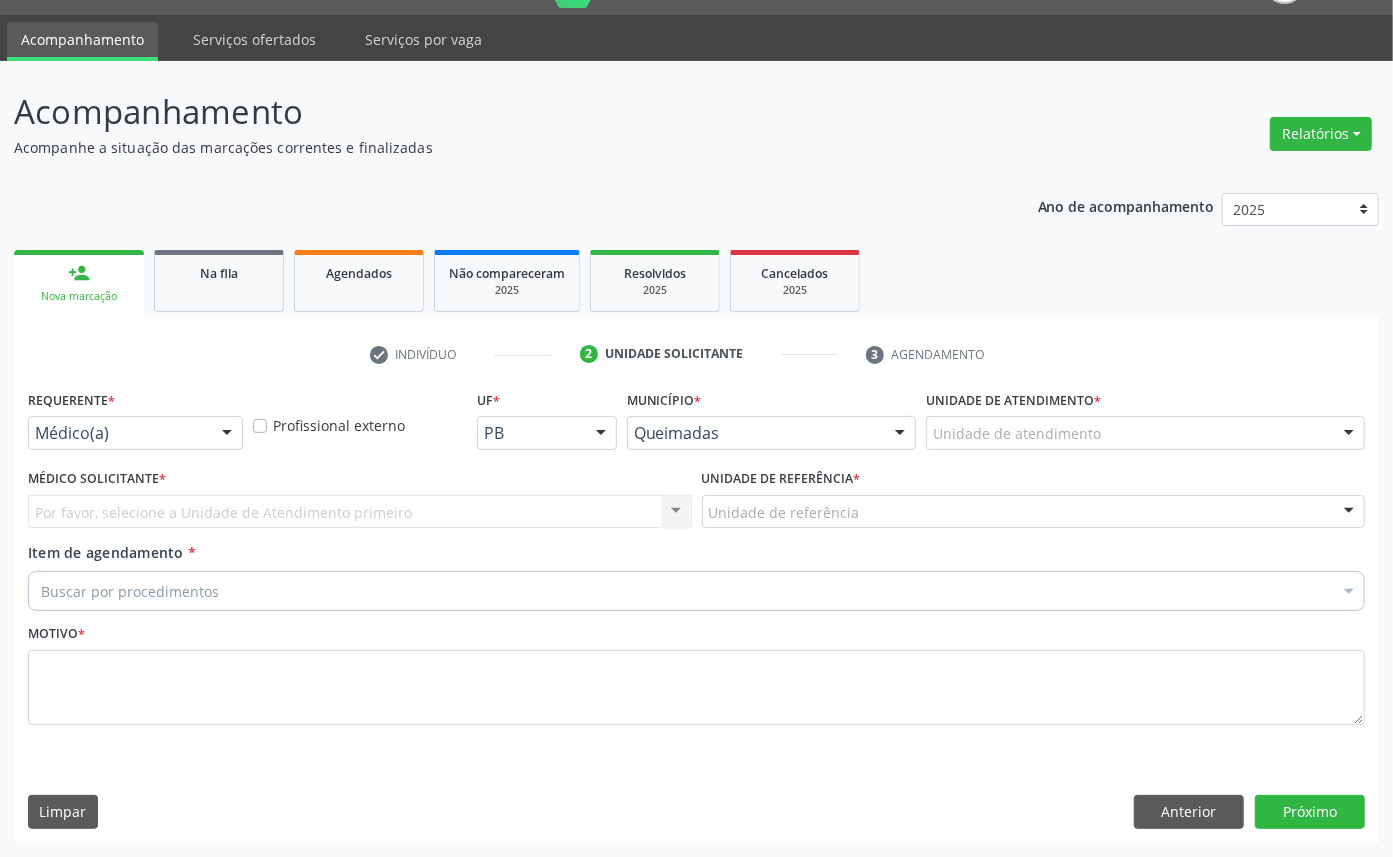 scroll, scrollTop: 47, scrollLeft: 0, axis: vertical 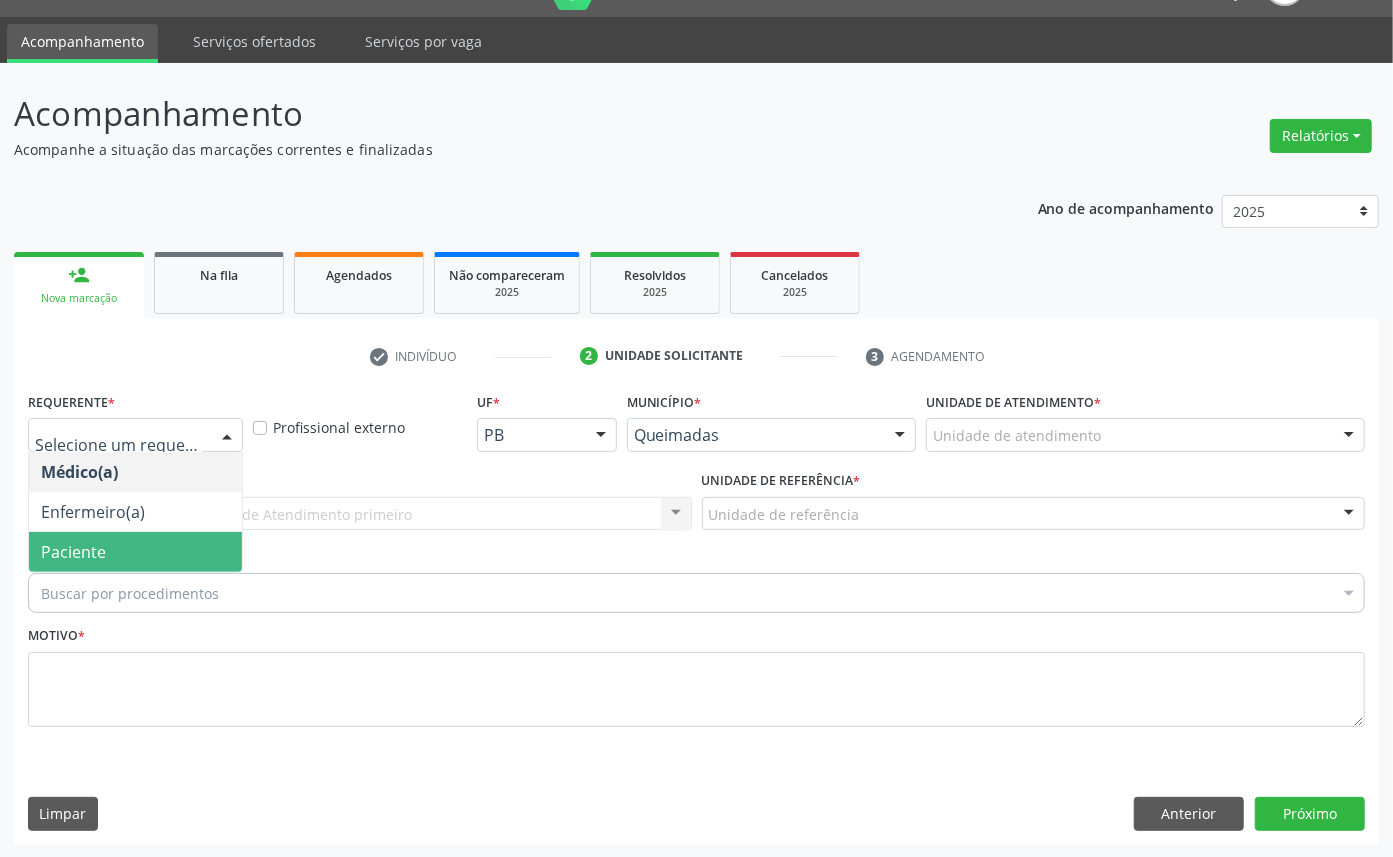 click on "Paciente" at bounding box center (135, 552) 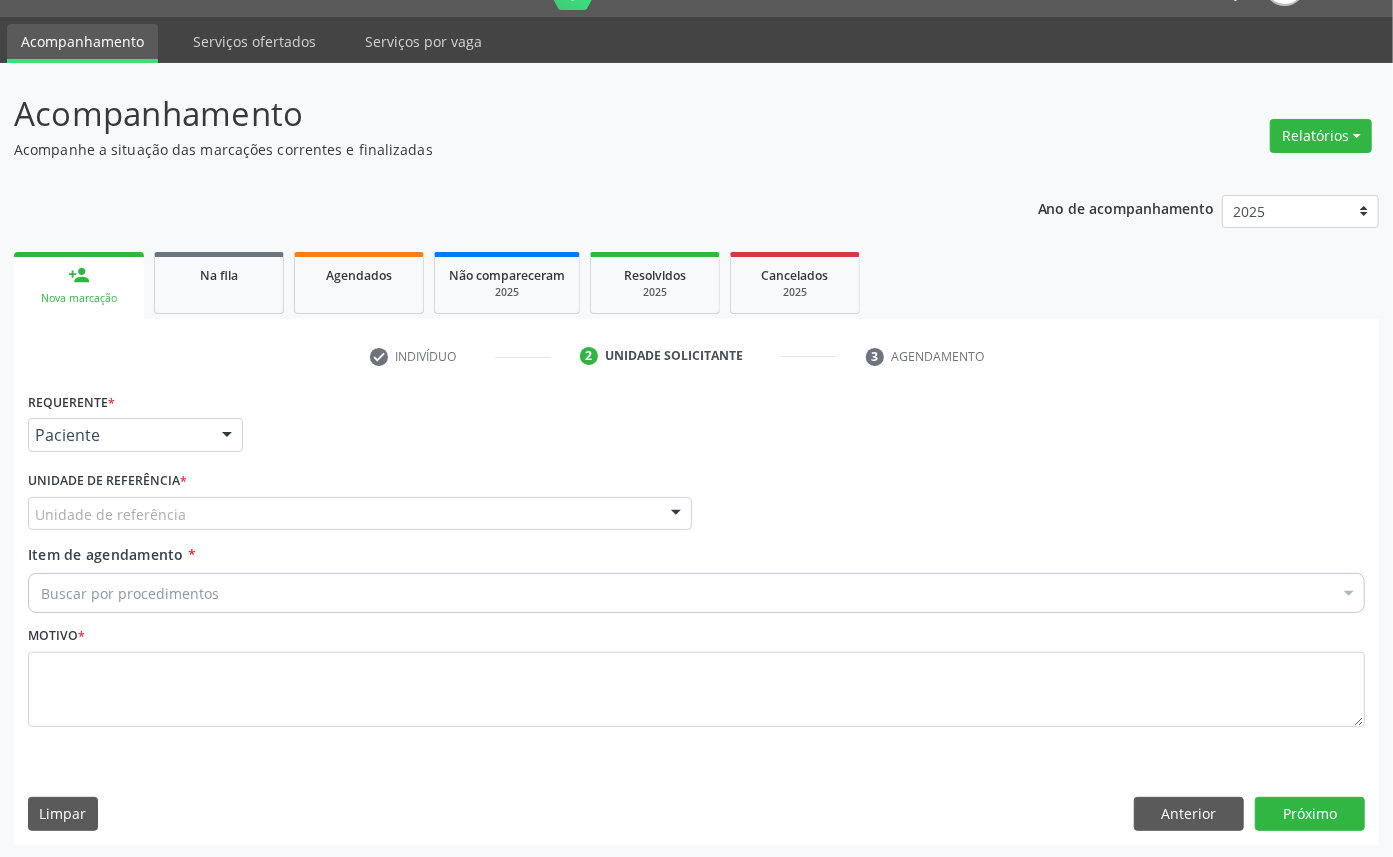 click on "C
Unidade de referência" at bounding box center (360, 514) 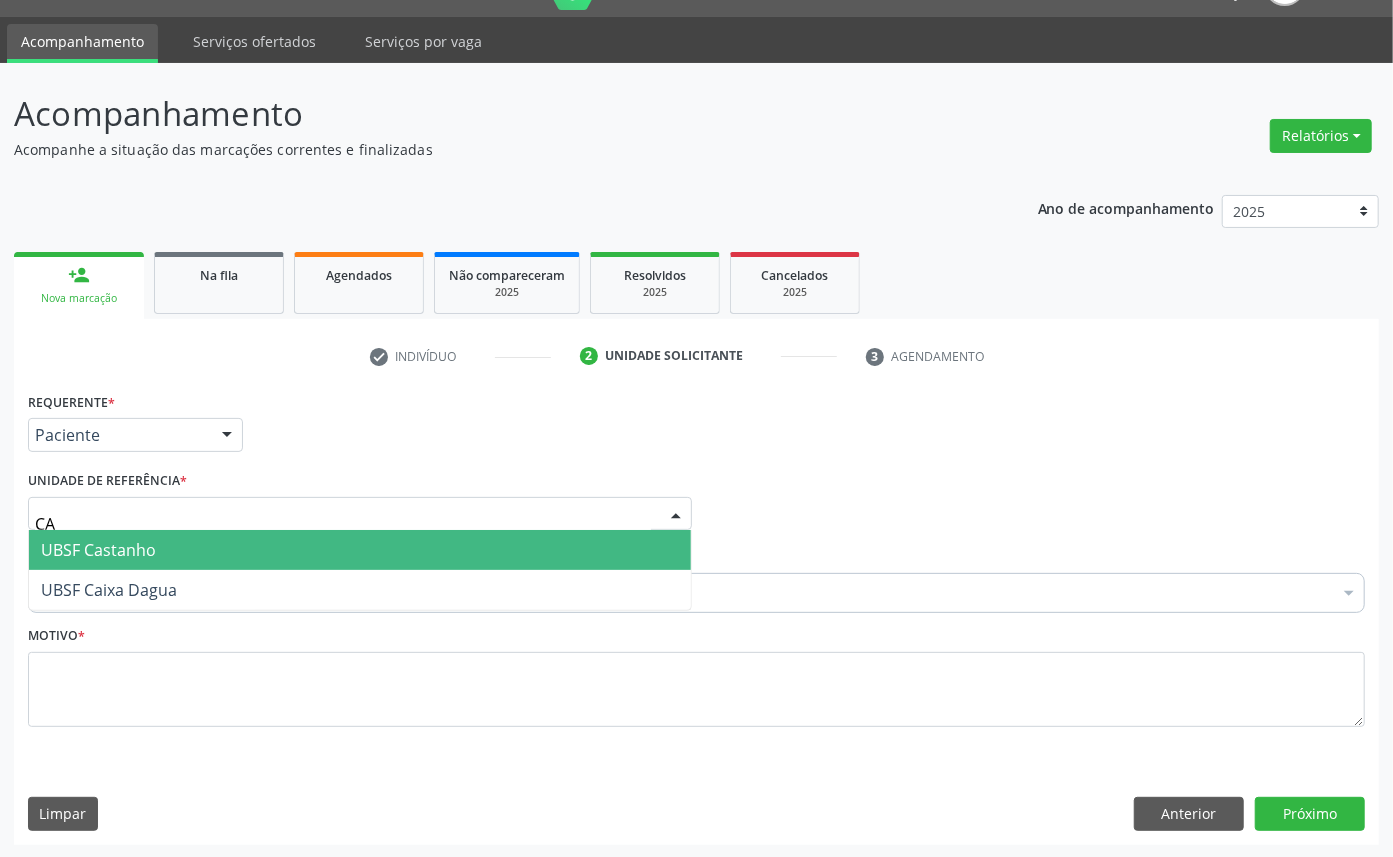 type on "CAS" 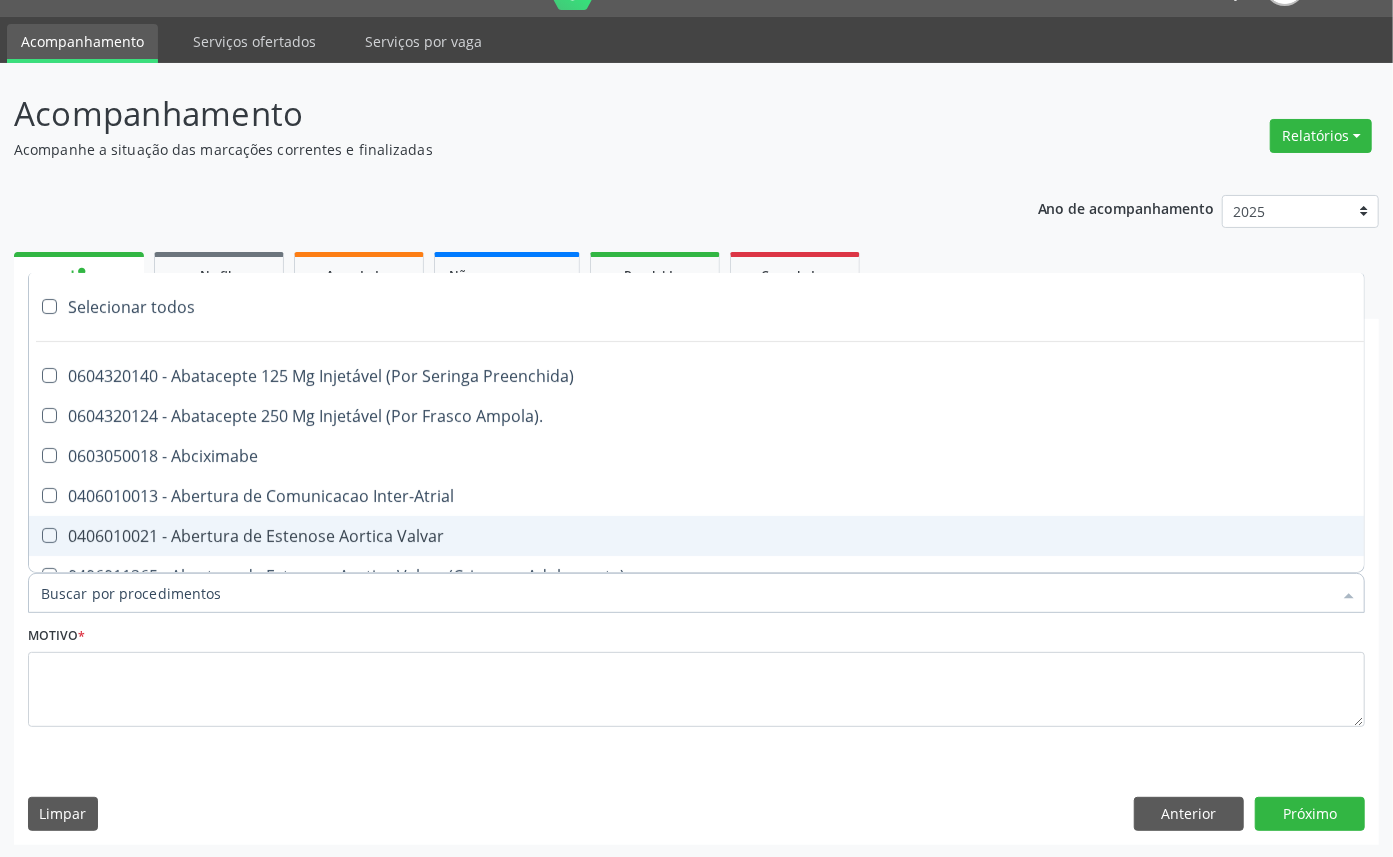 paste on "ENDOCRINOLOGISTA" 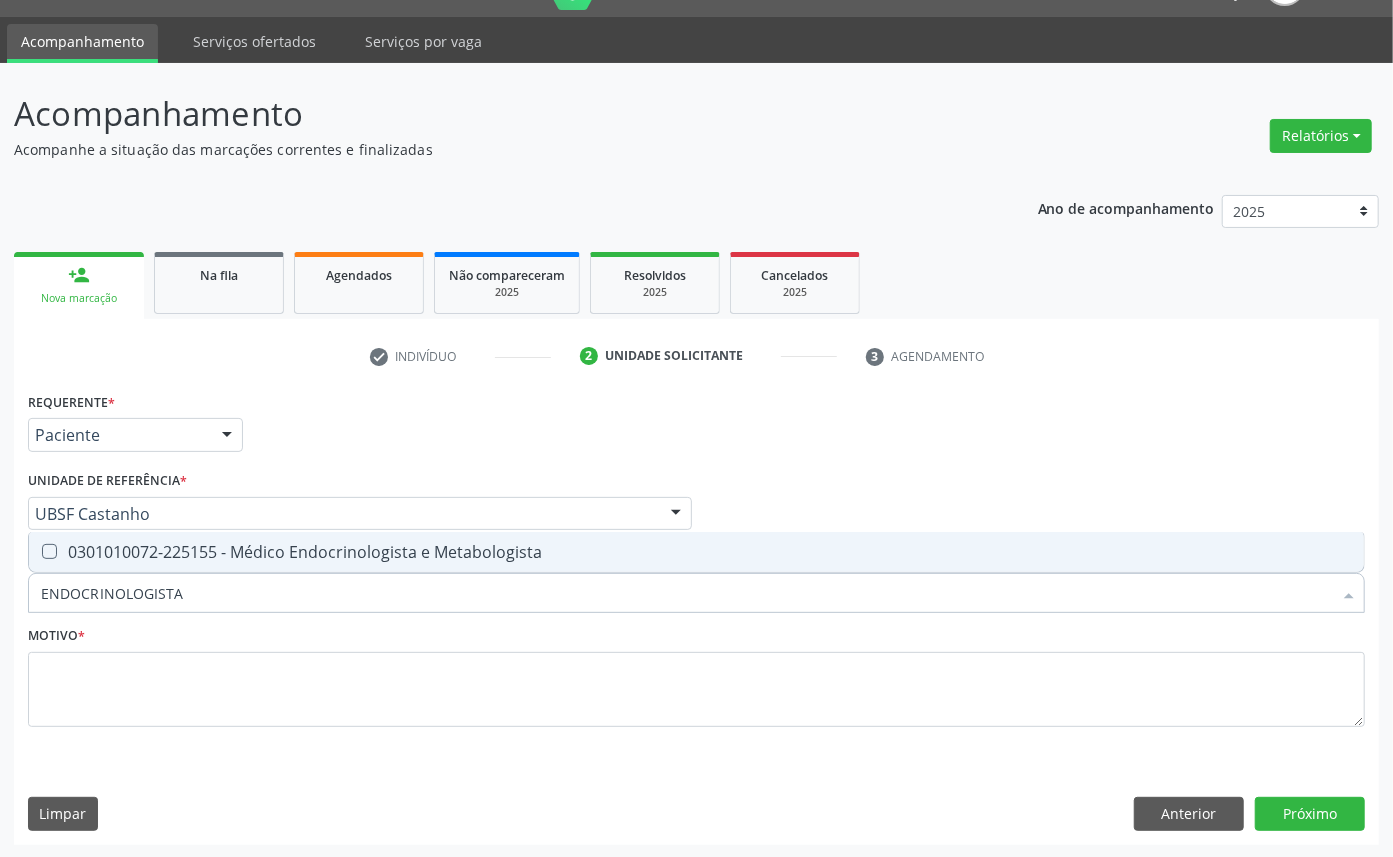 drag, startPoint x: 263, startPoint y: 542, endPoint x: 232, endPoint y: 526, distance: 34.88553 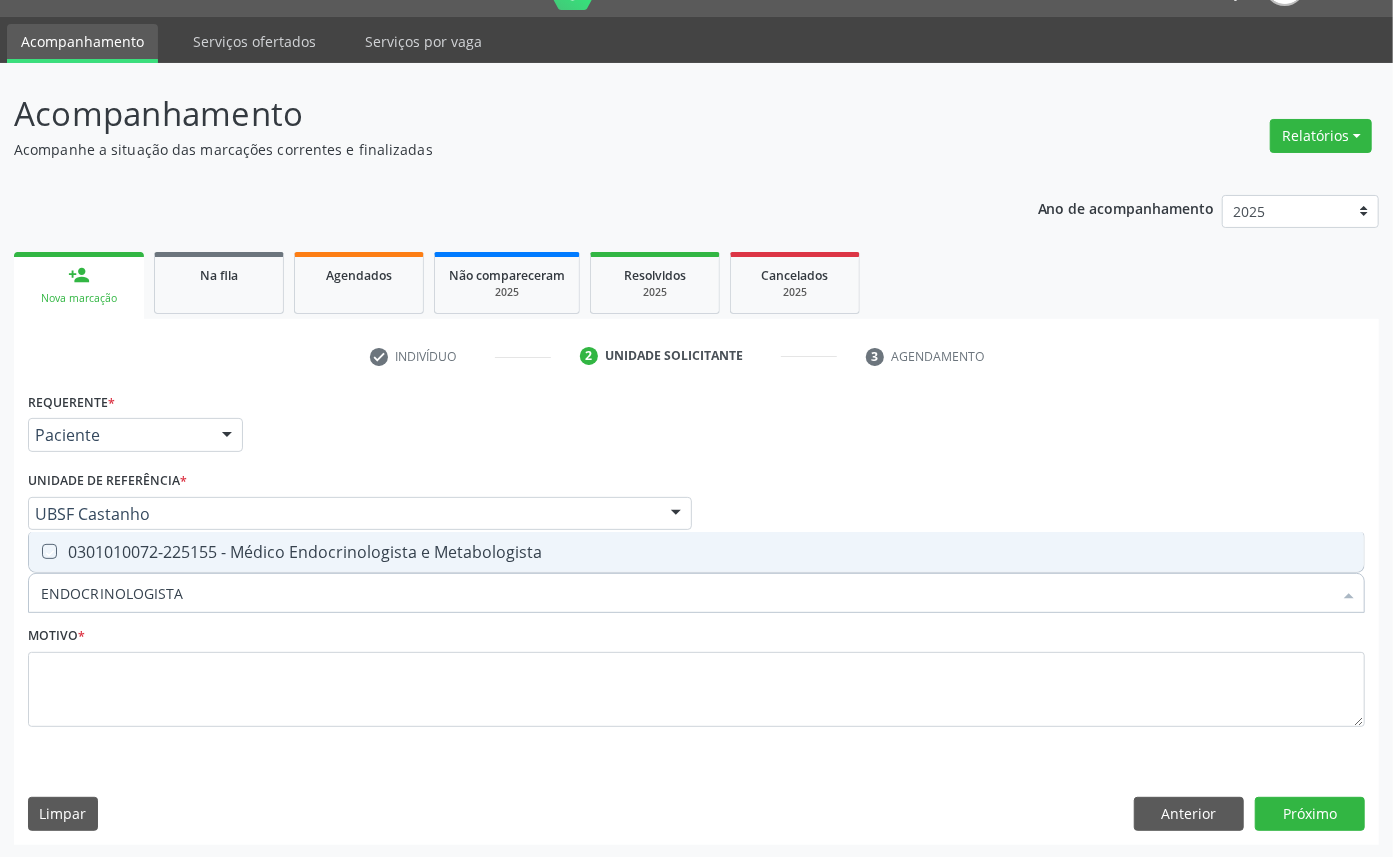 checkbox on "true" 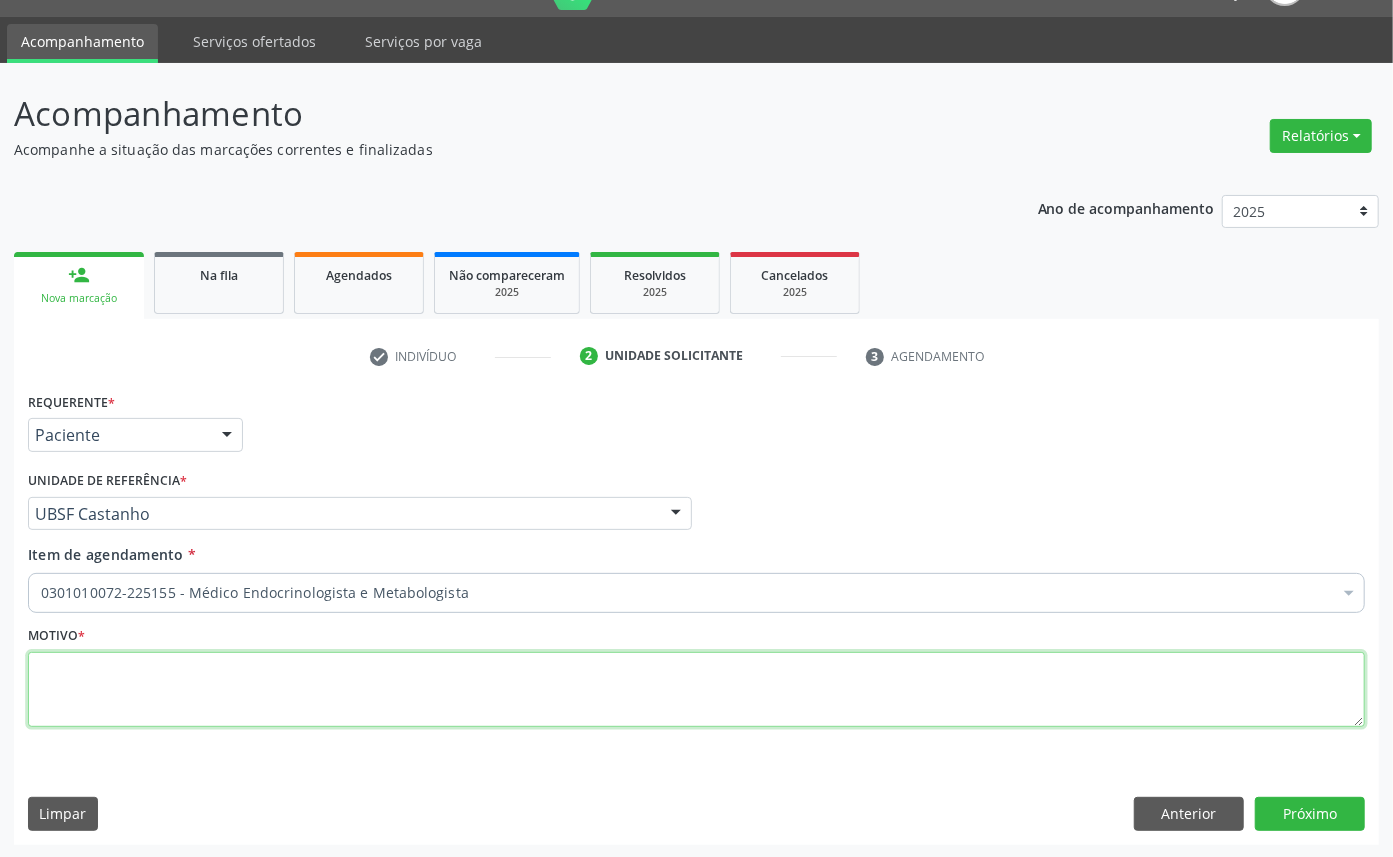 click at bounding box center [696, 690] 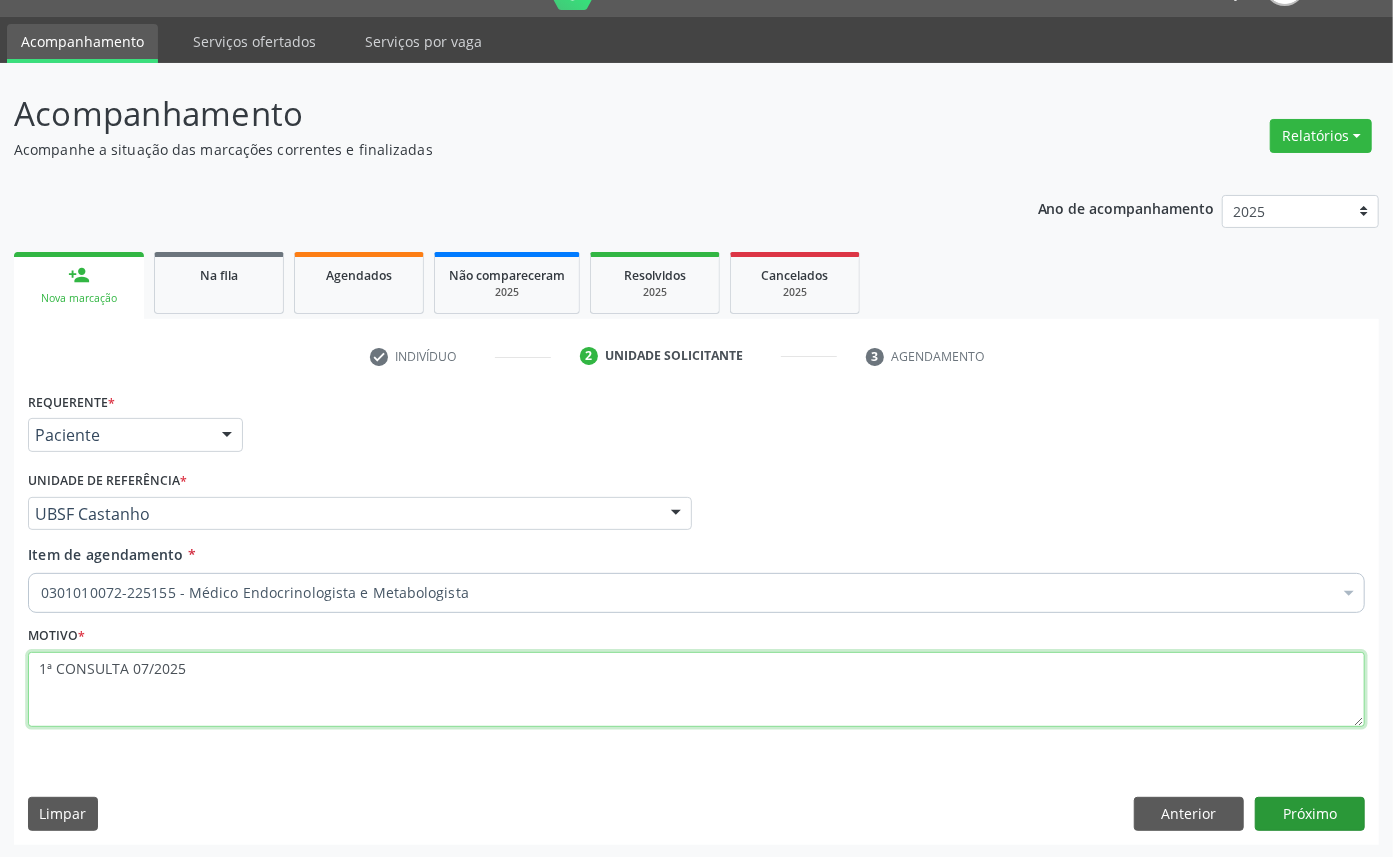 type on "1ª CONSULTA 07/2025" 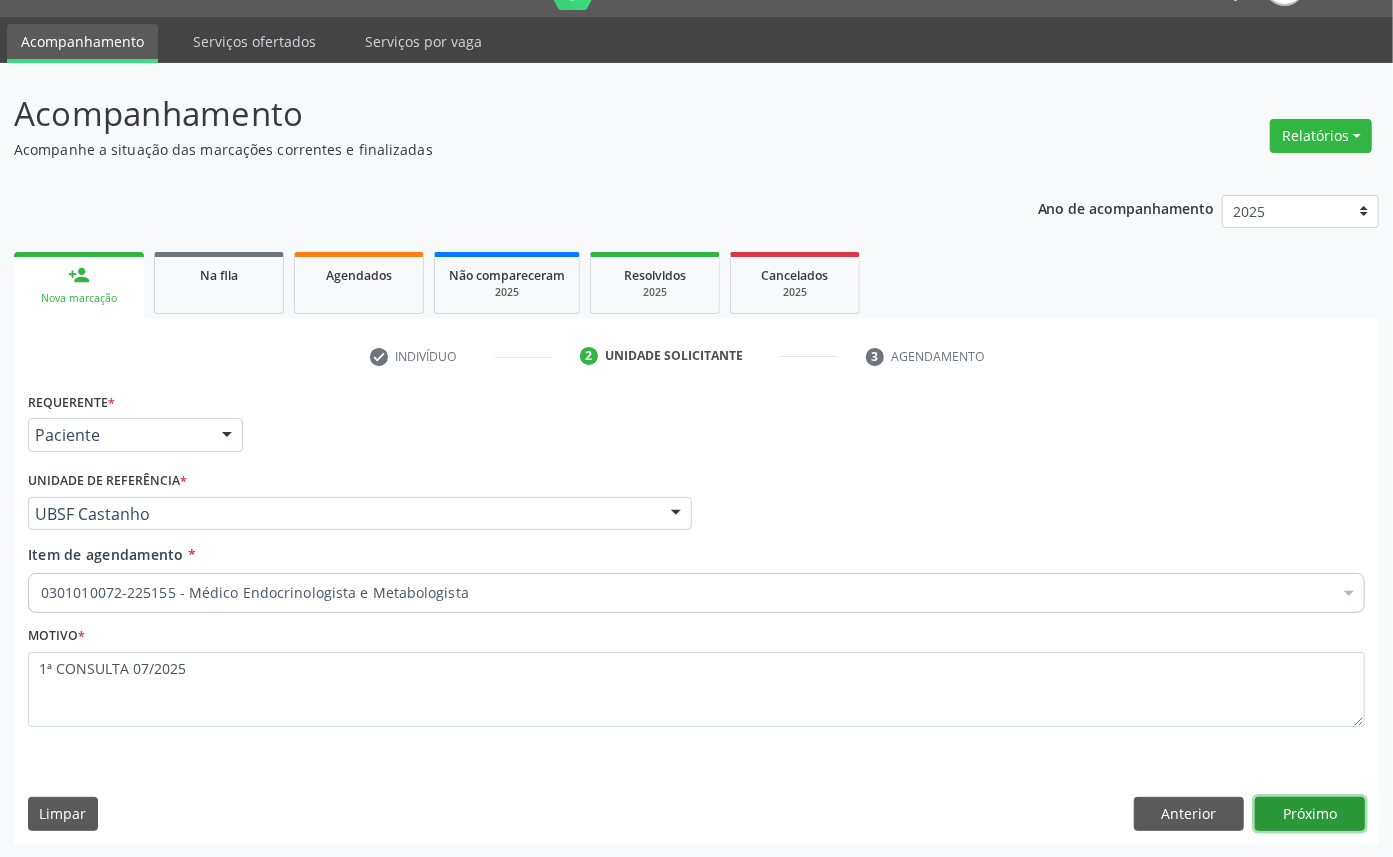 click on "Próximo" at bounding box center (1310, 814) 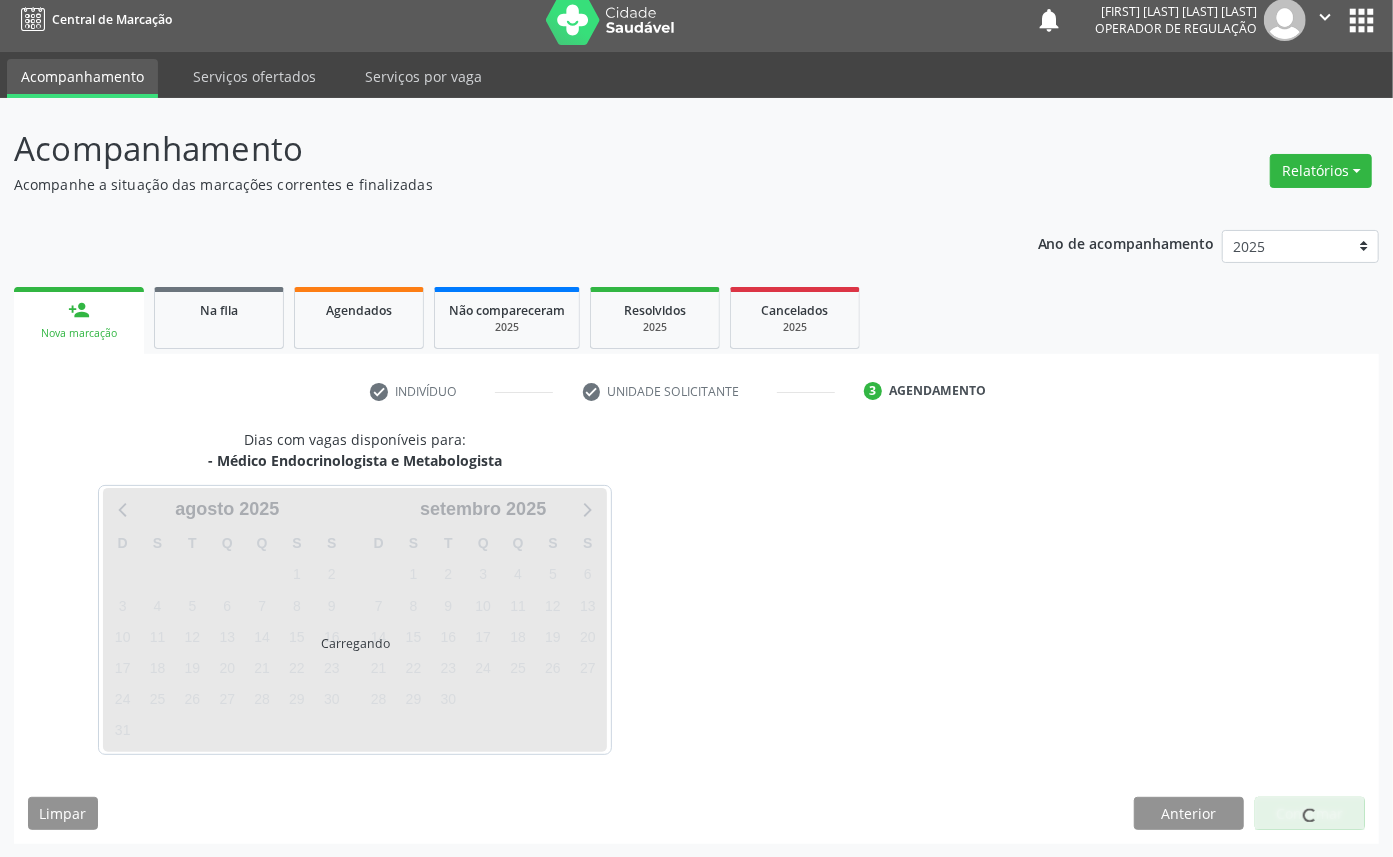 scroll, scrollTop: 47, scrollLeft: 0, axis: vertical 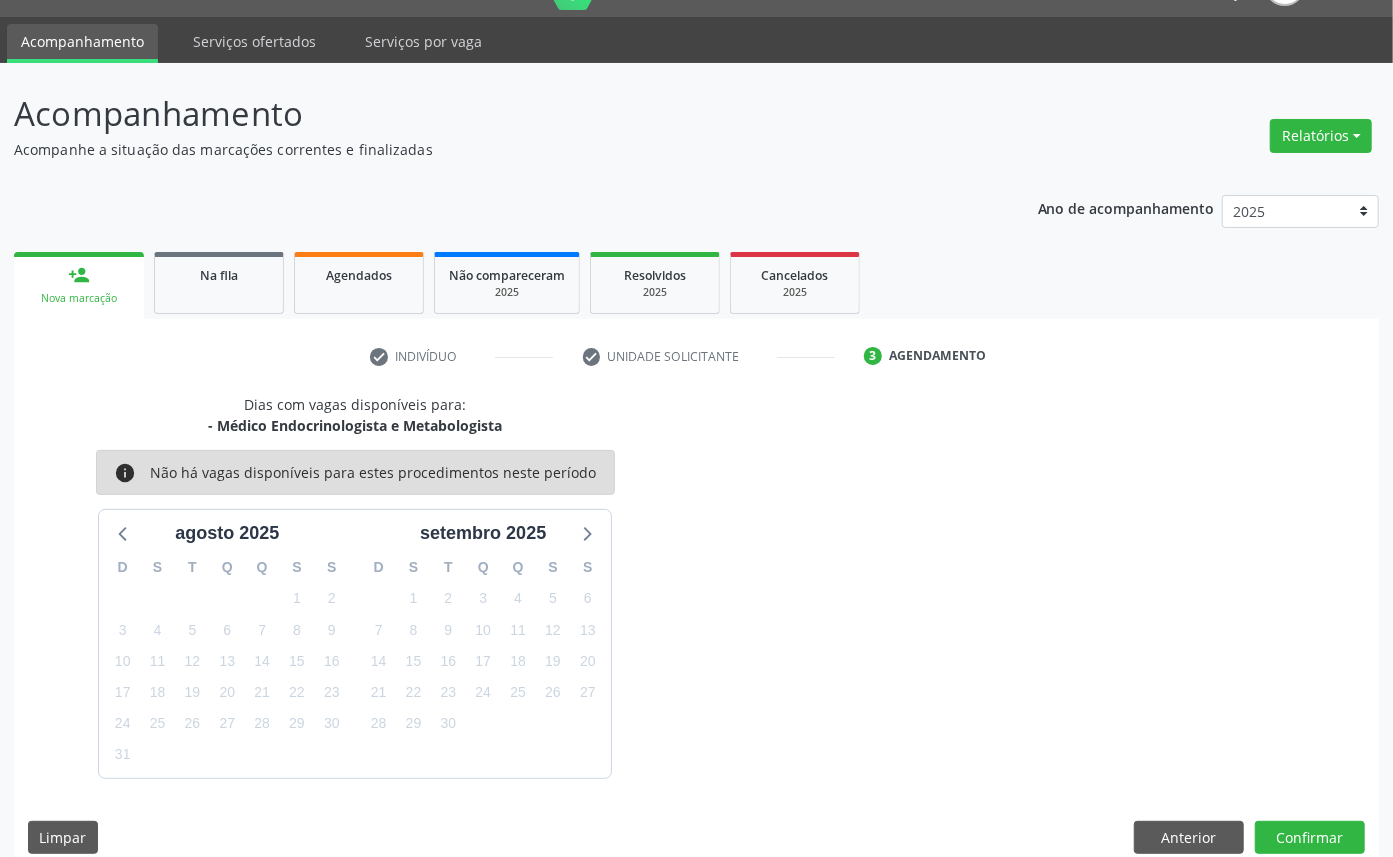 click on "1" at bounding box center (483, 723) 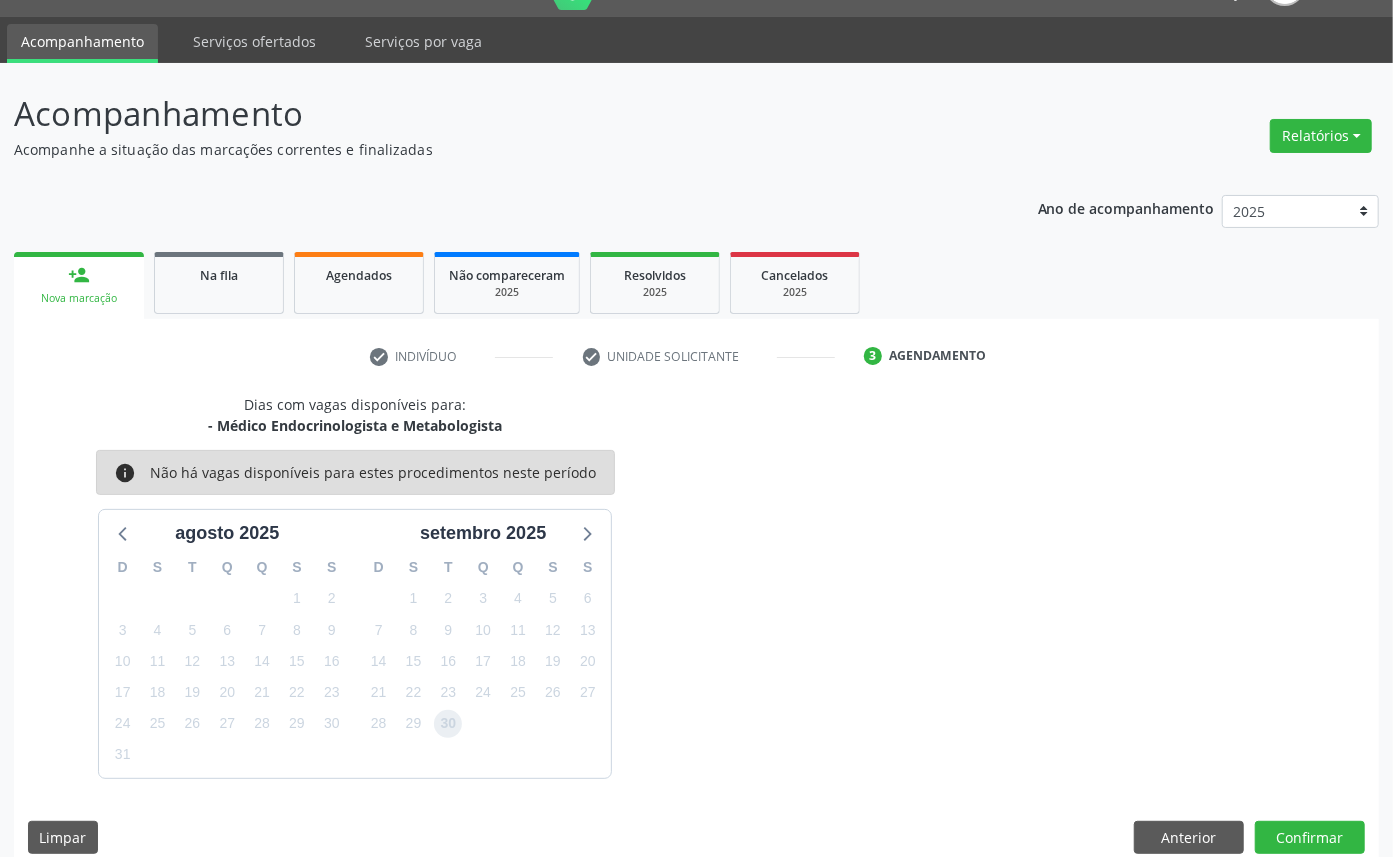 click on "30" at bounding box center (448, 724) 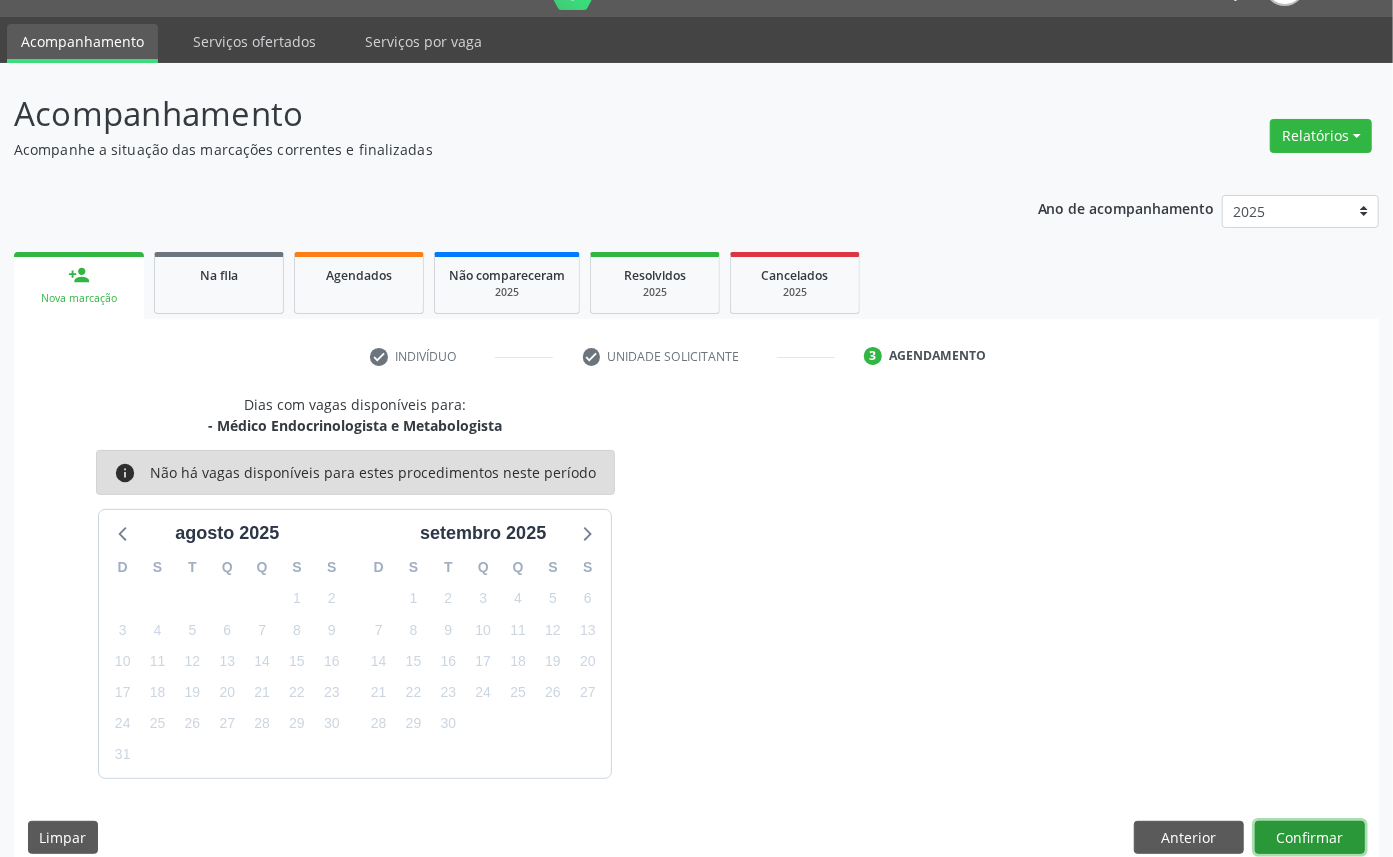click on "Confirmar" at bounding box center (1310, 838) 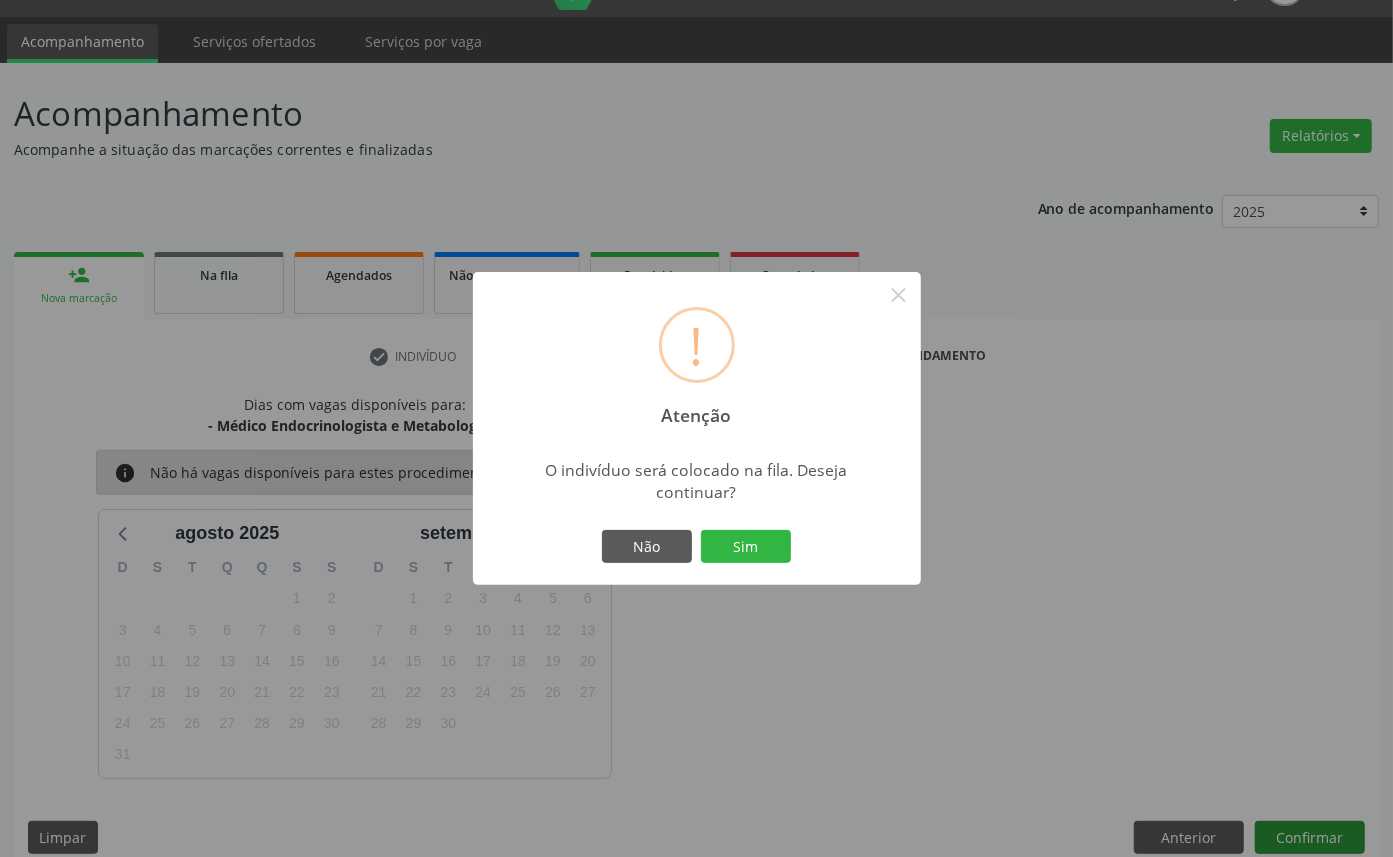 type 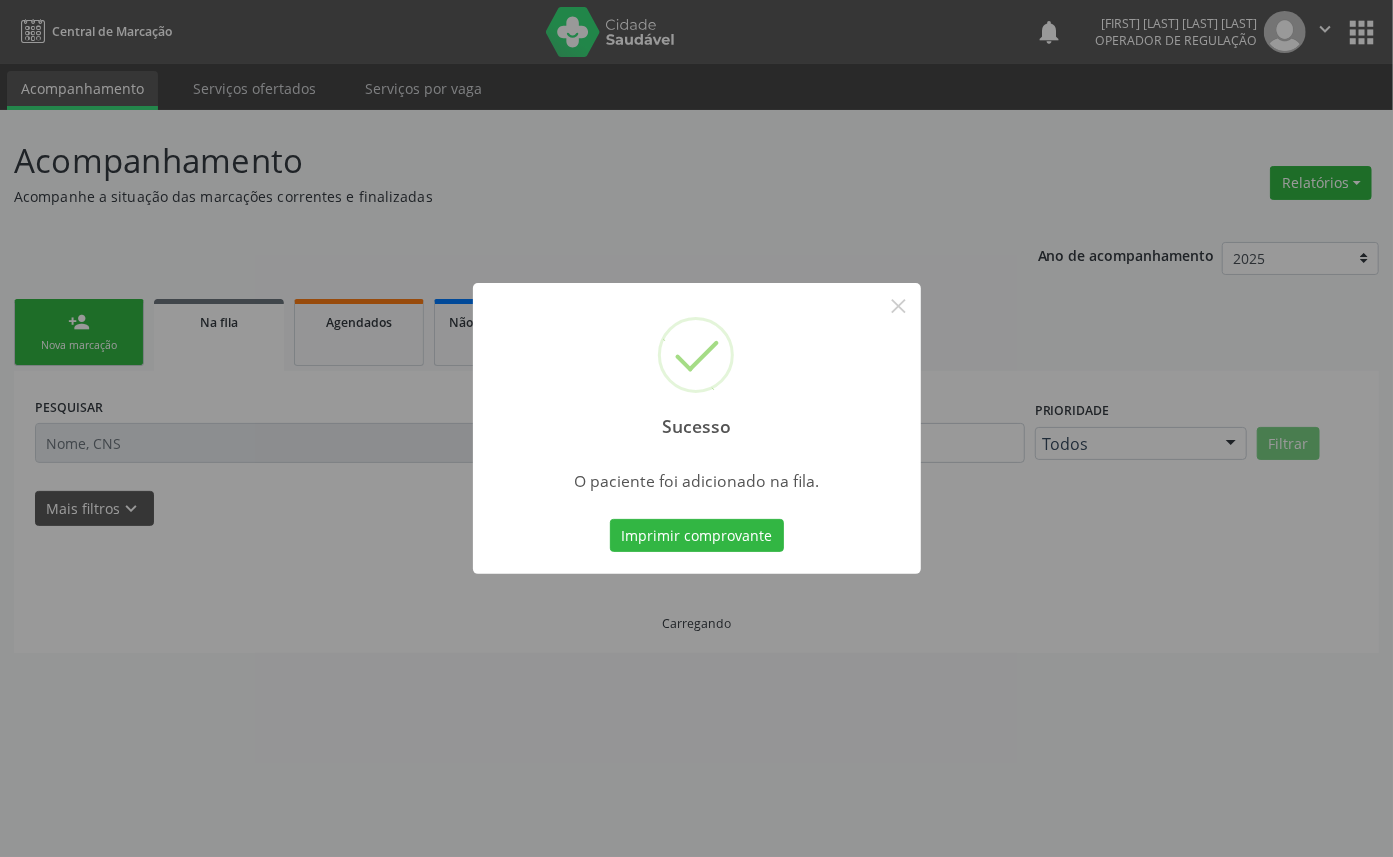scroll, scrollTop: 0, scrollLeft: 0, axis: both 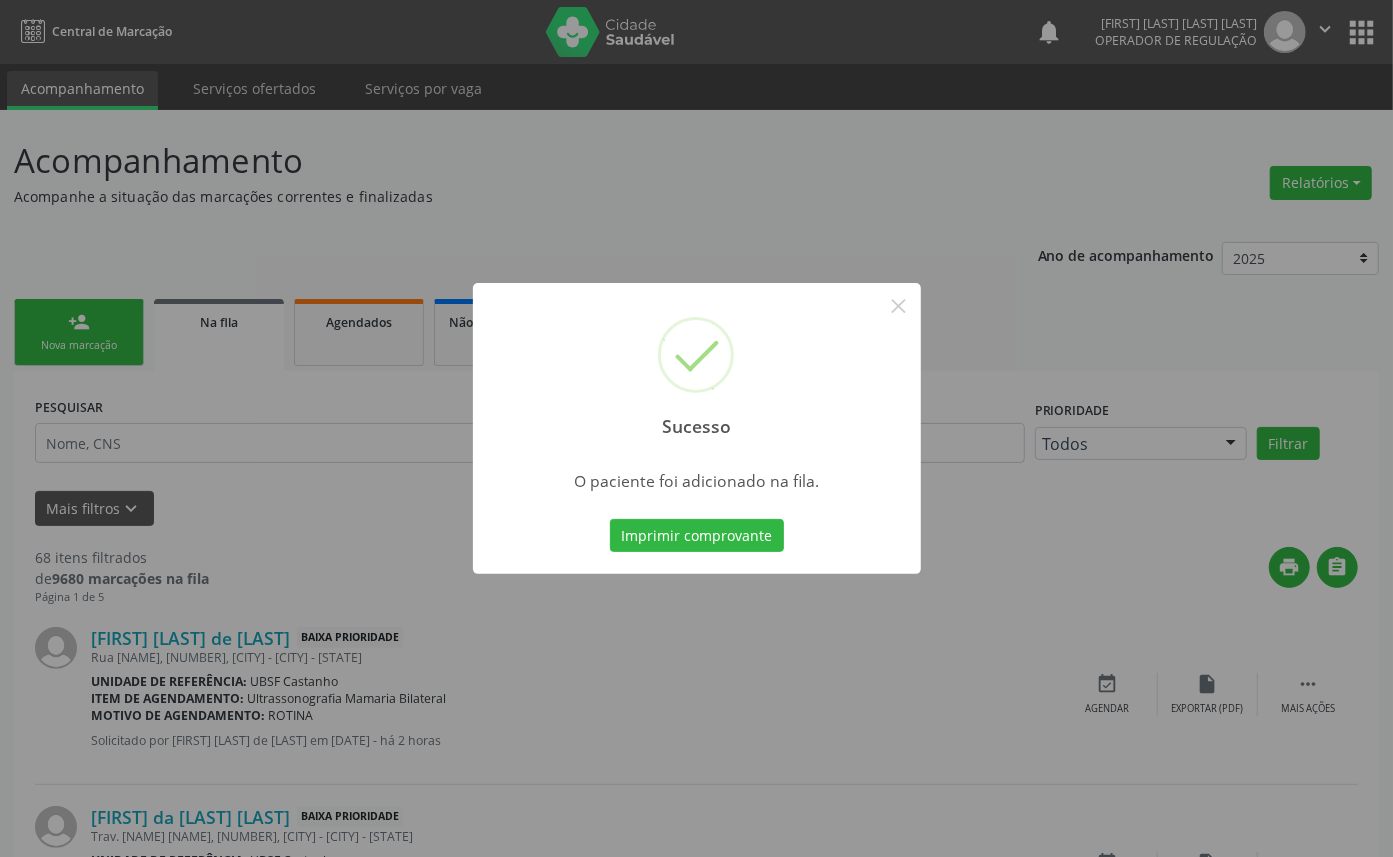 type 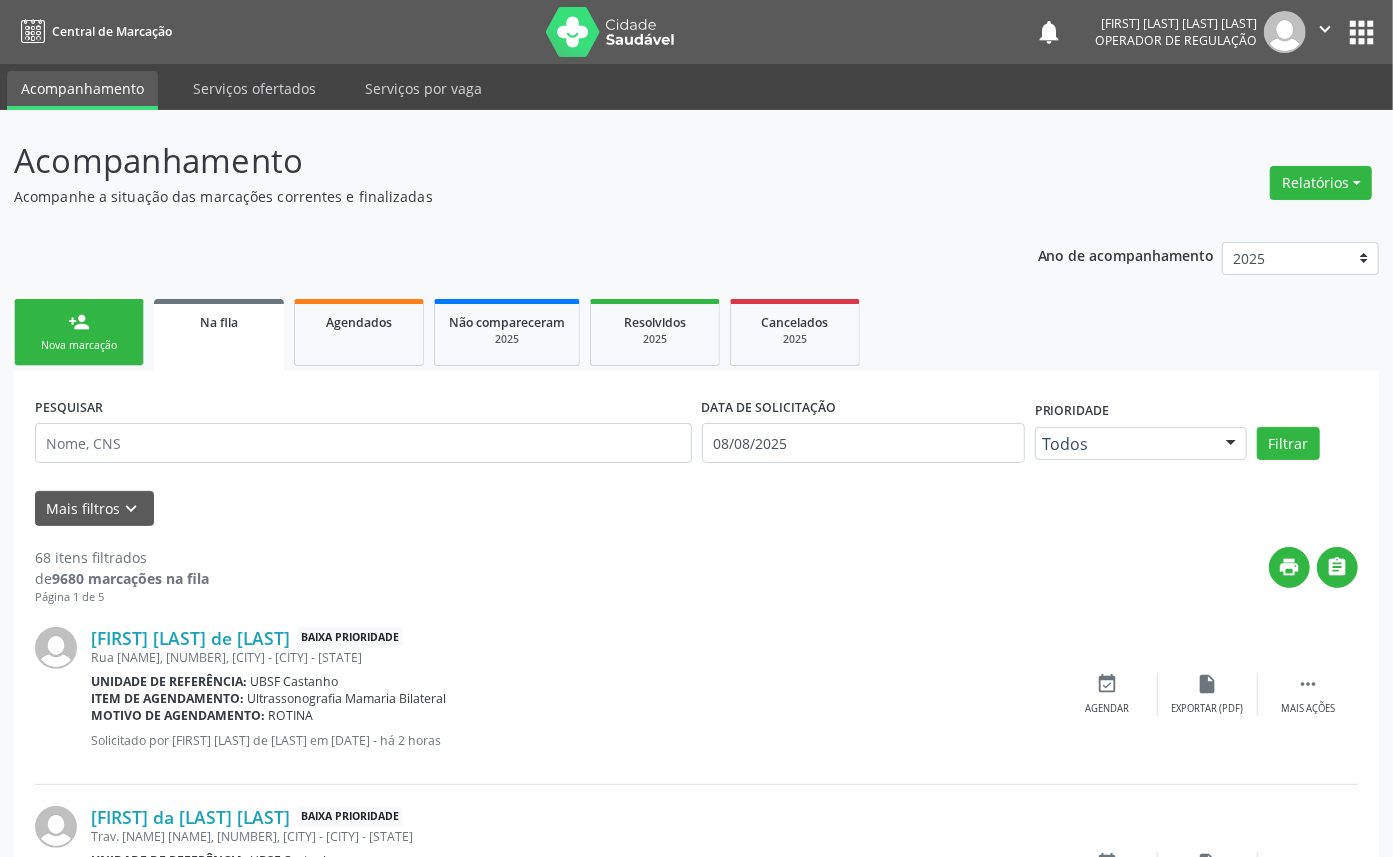 click on "person_add
Nova marcação" at bounding box center [79, 332] 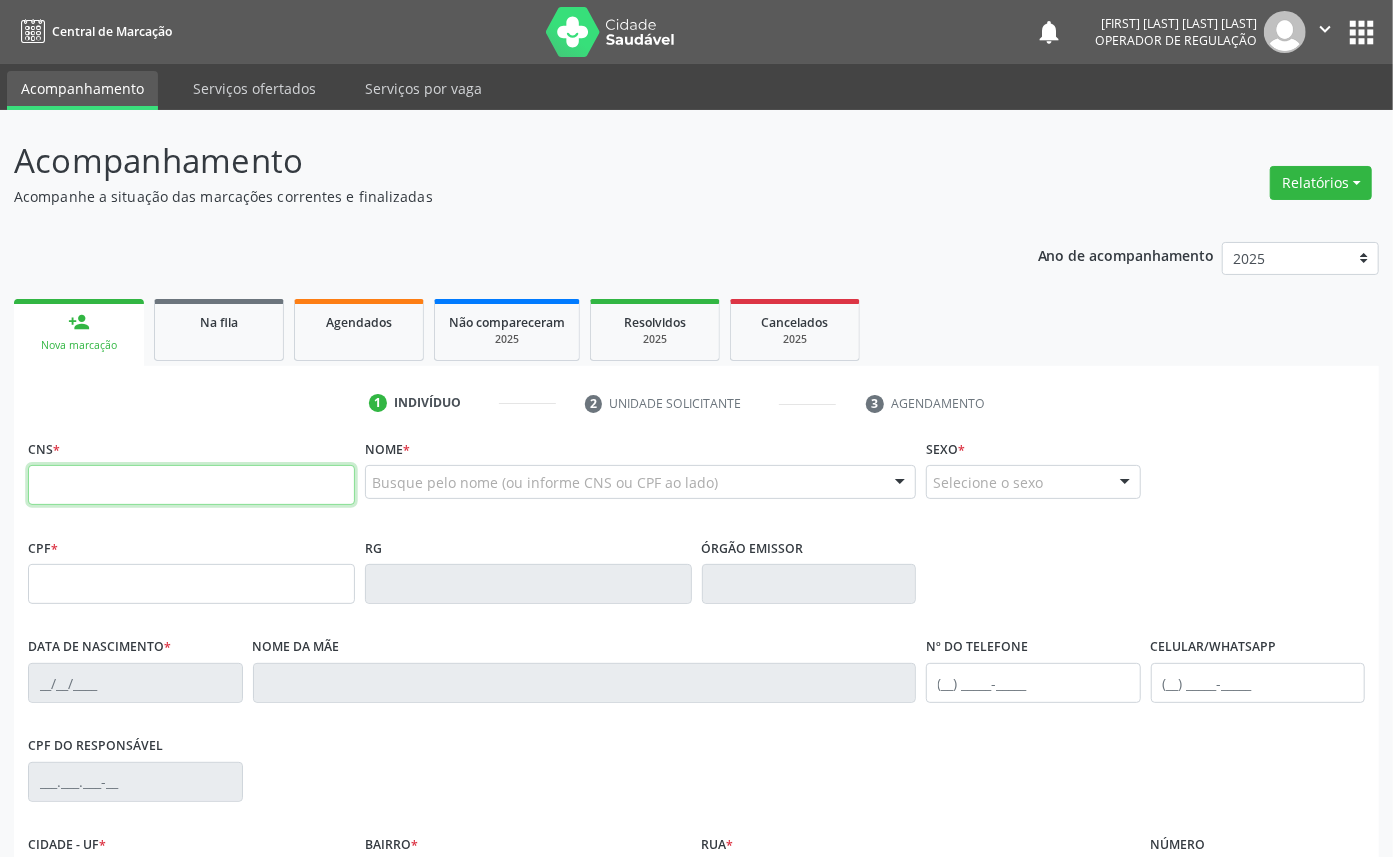 click at bounding box center (191, 485) 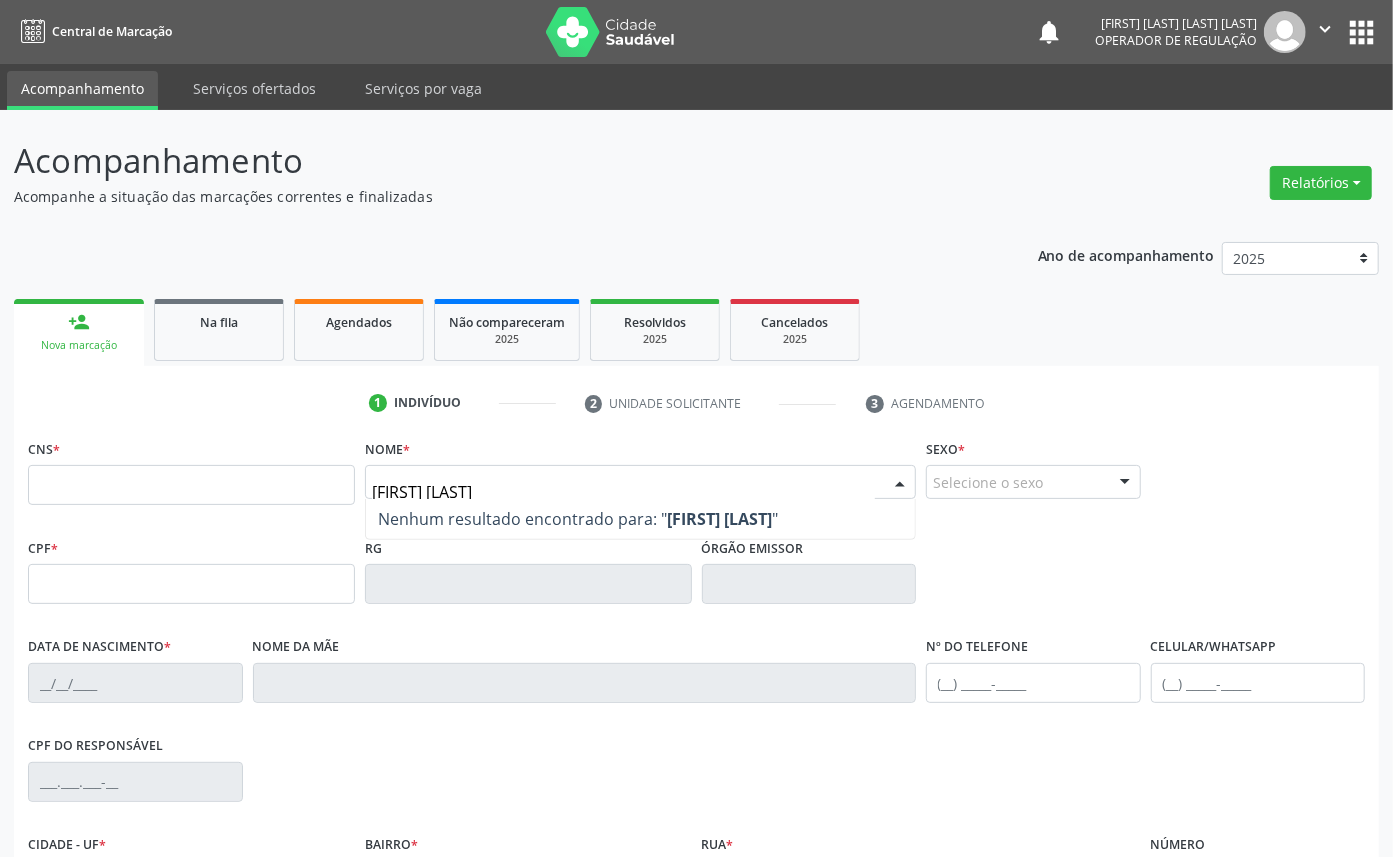 type on "[FIRST] [LAST]" 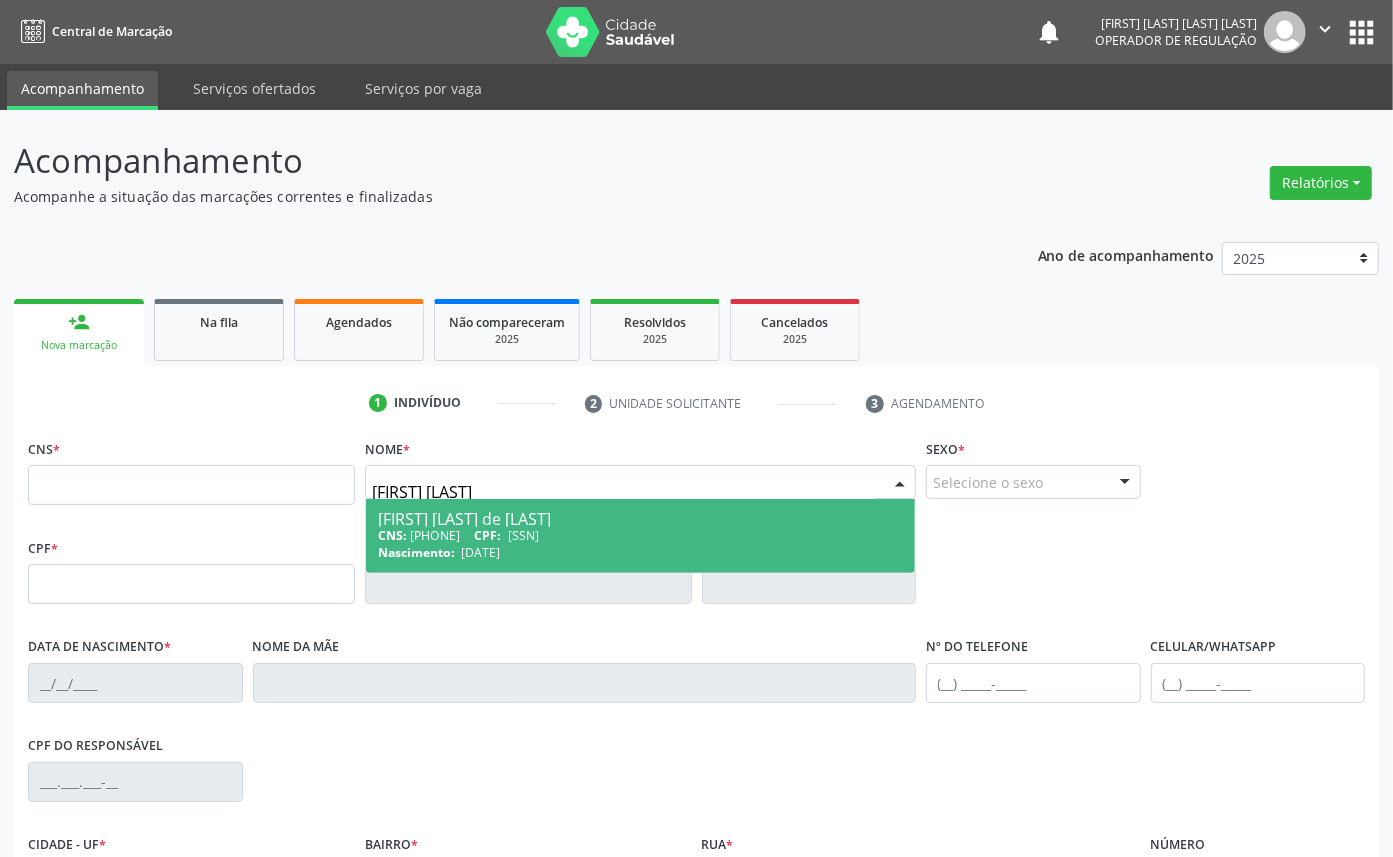 click on "[FIRST] [LAST] de Freitas
CNS:
[PHONE]
CPF:
[SSN]
Nascimento:
[DATE]" at bounding box center (640, 536) 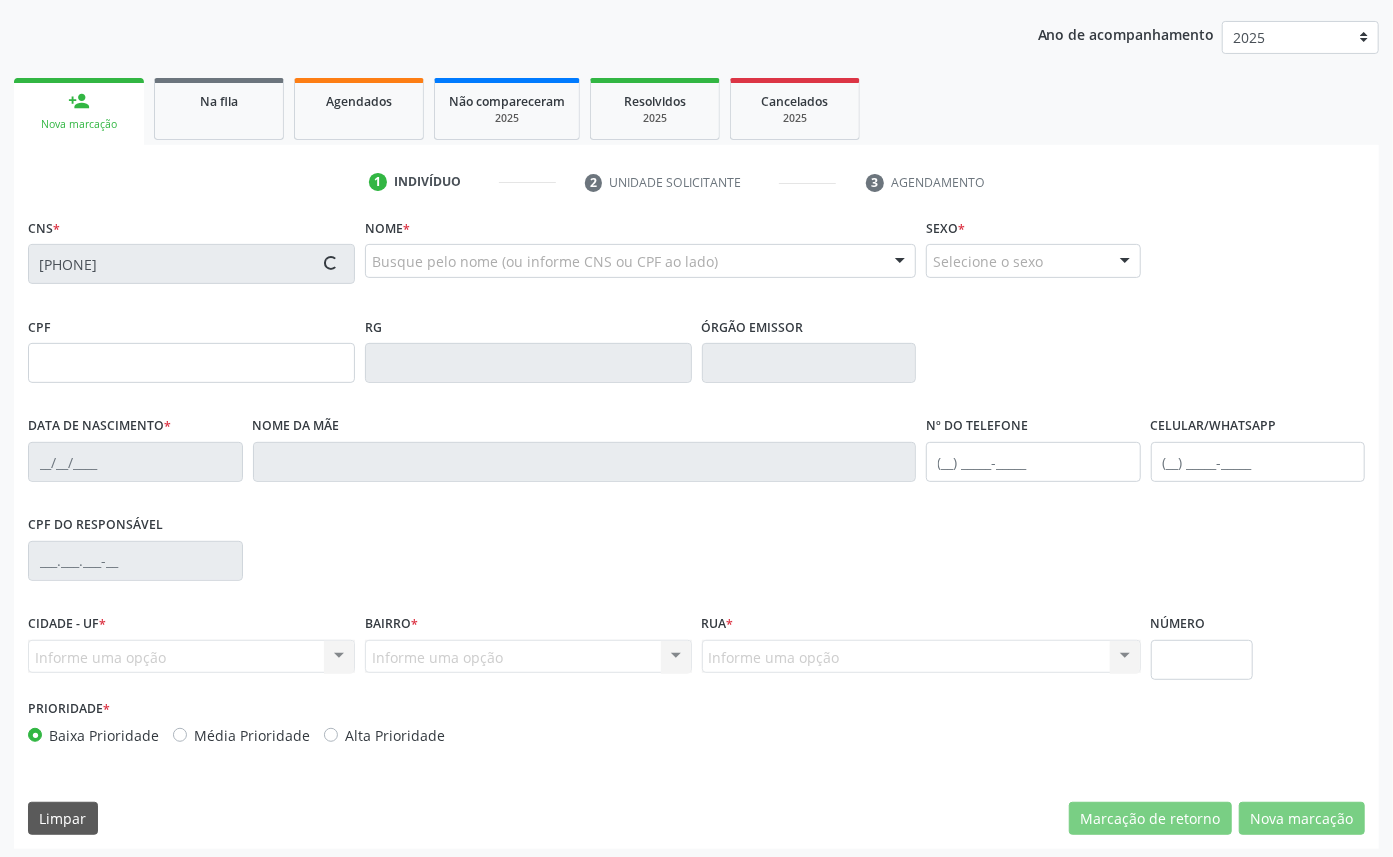 scroll, scrollTop: 225, scrollLeft: 0, axis: vertical 